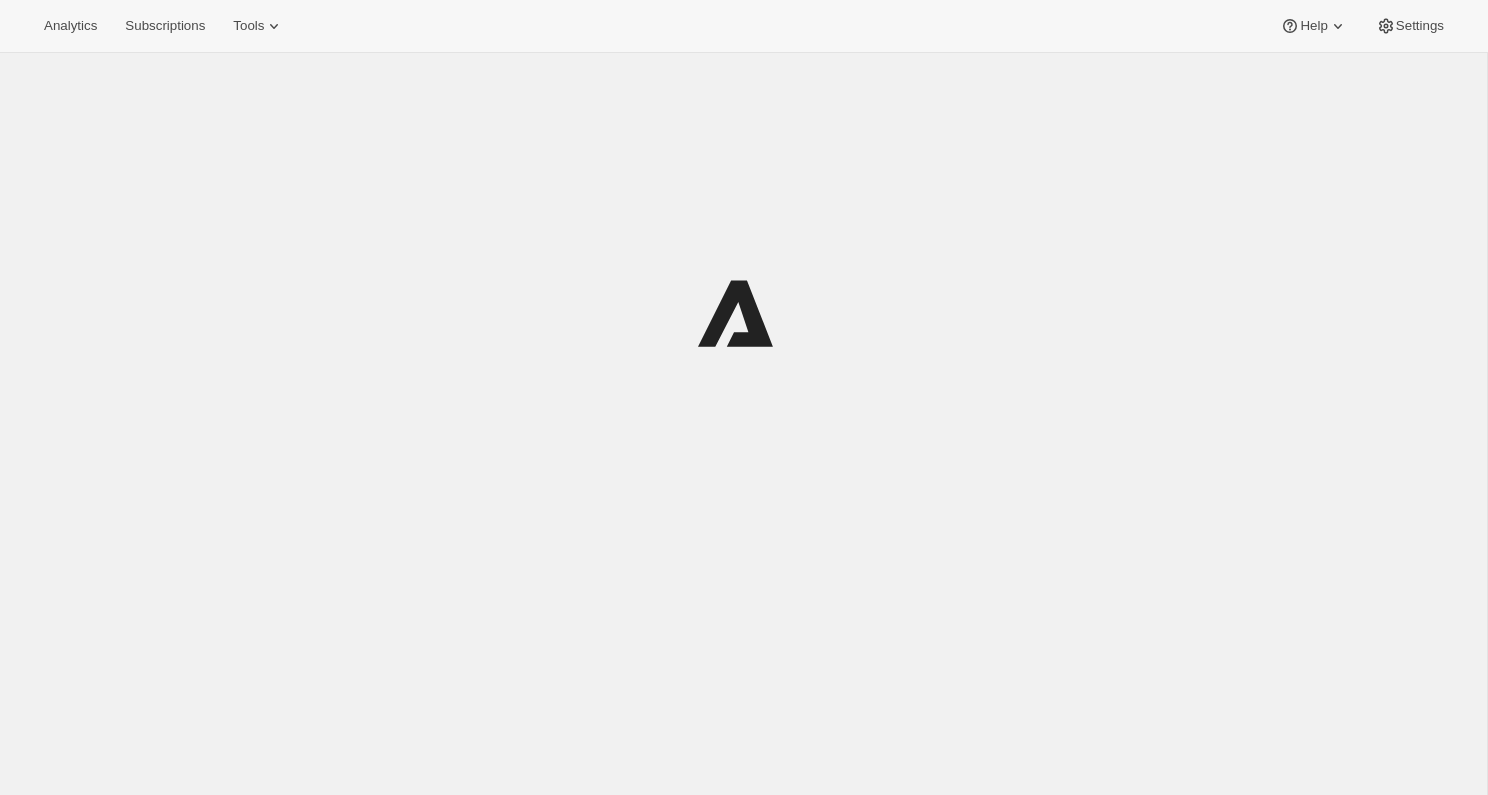 scroll, scrollTop: 0, scrollLeft: 0, axis: both 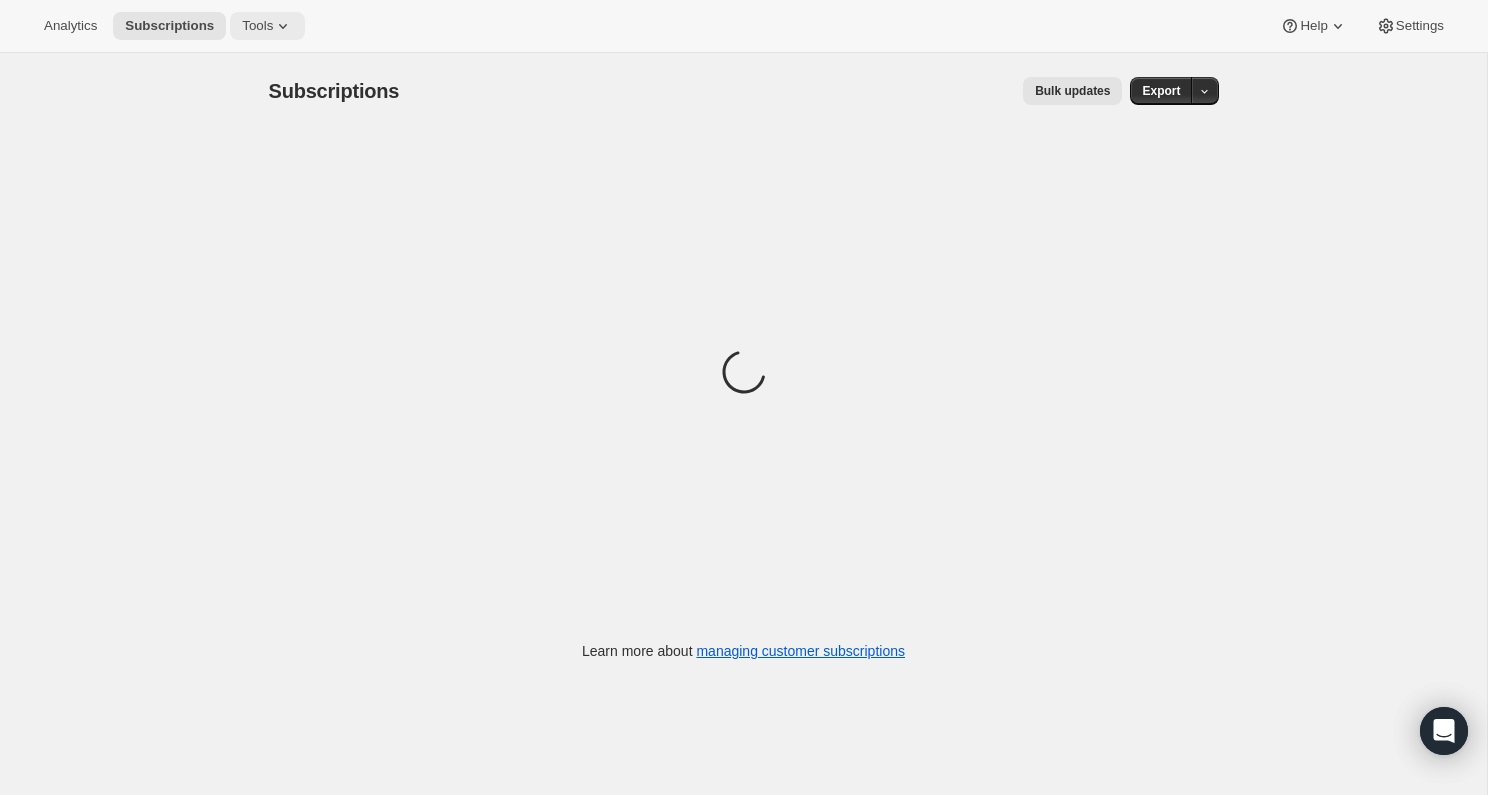 click 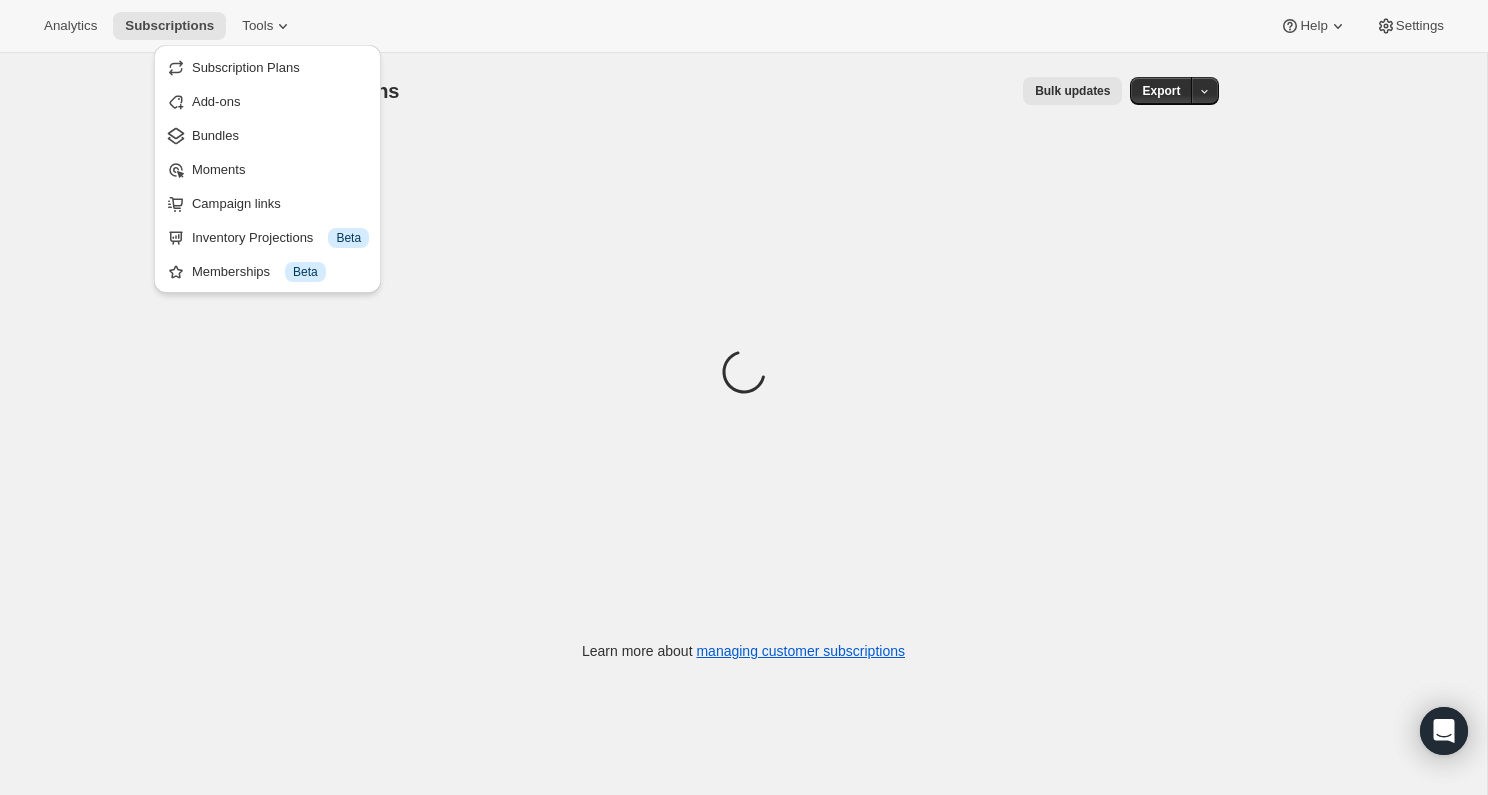 click on "Analytics Subscriptions Tools Help Settings" at bounding box center [744, 26] 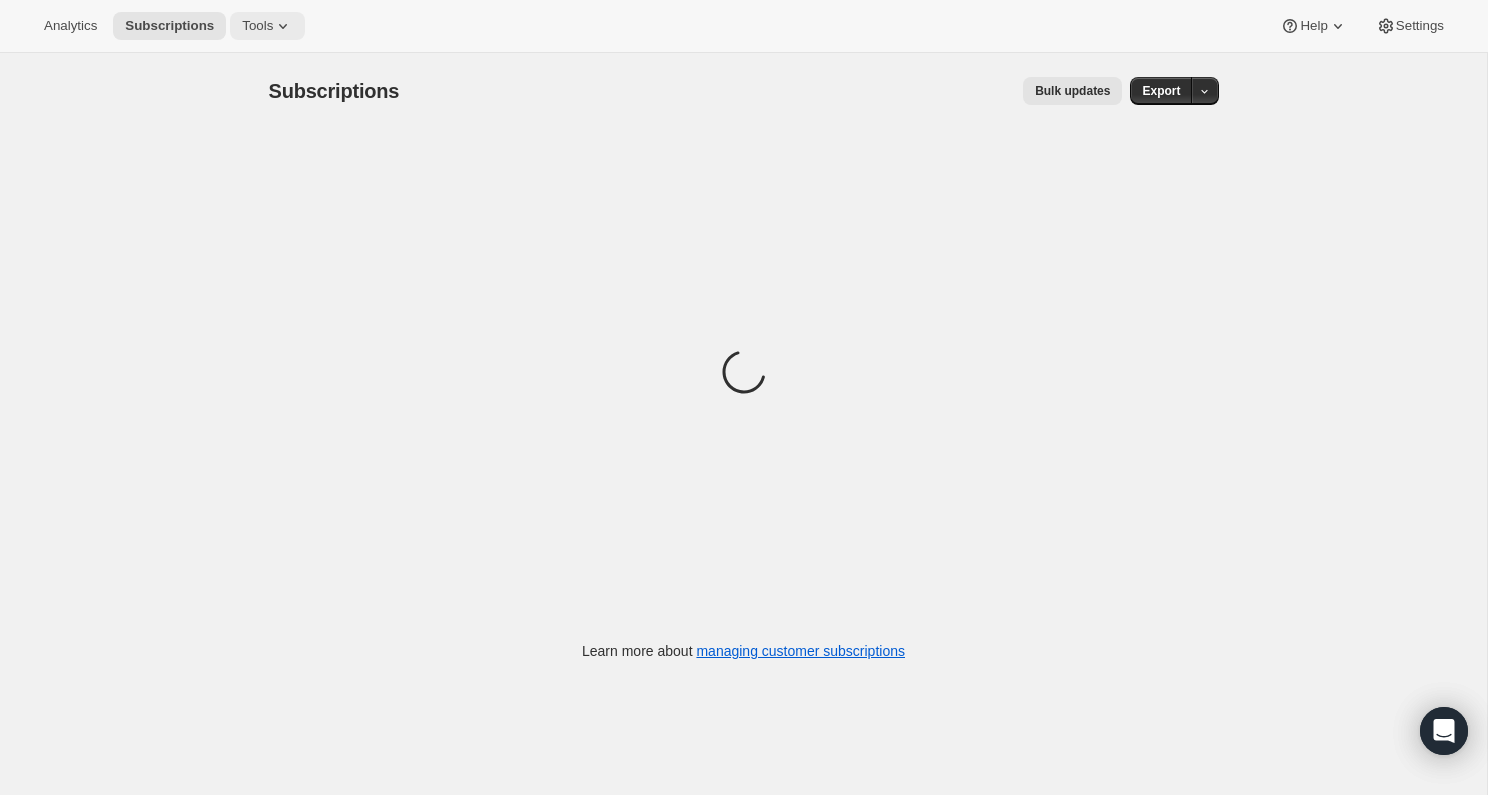 click on "Tools" at bounding box center [257, 26] 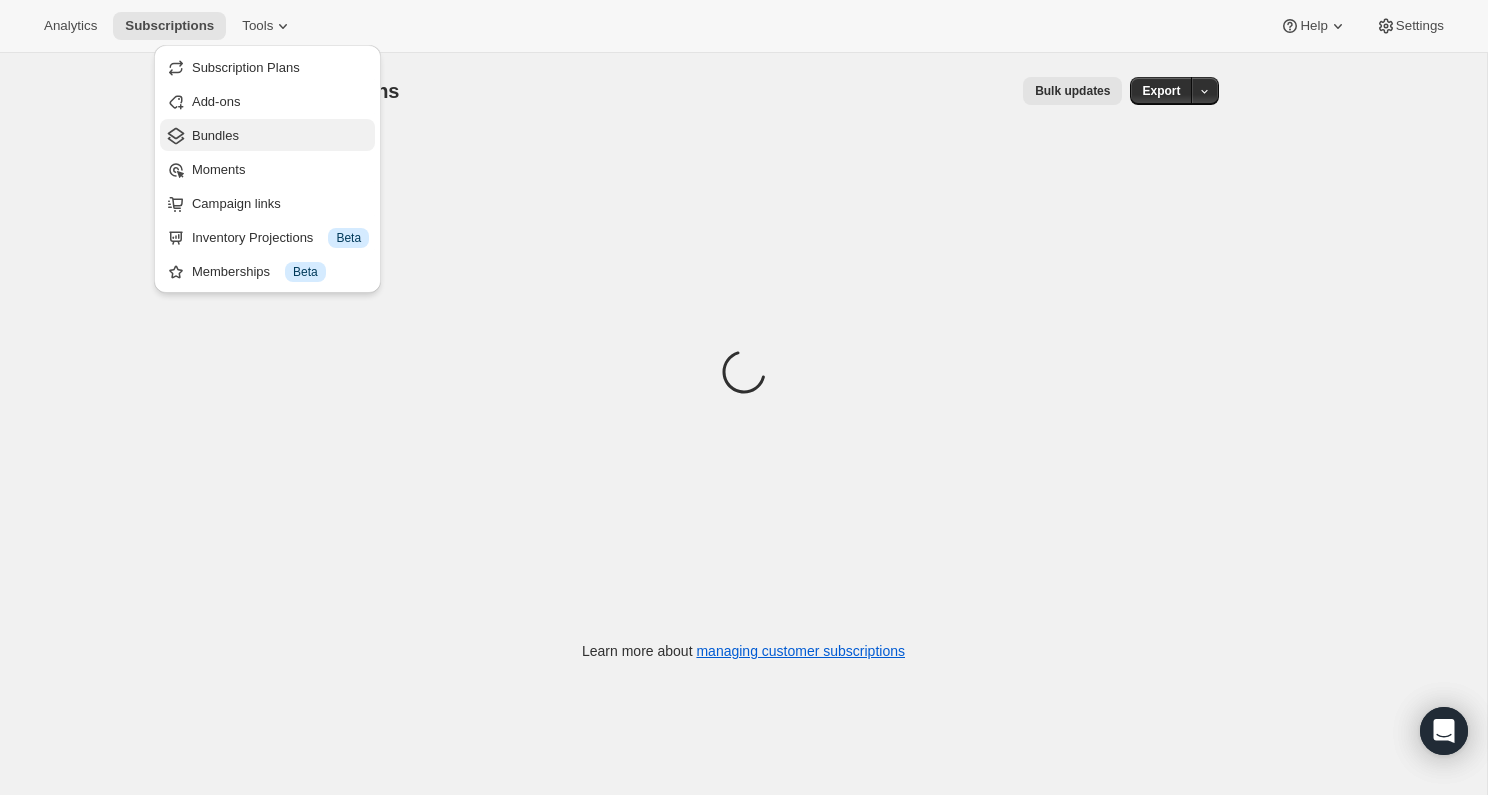 click on "Bundles" at bounding box center (280, 136) 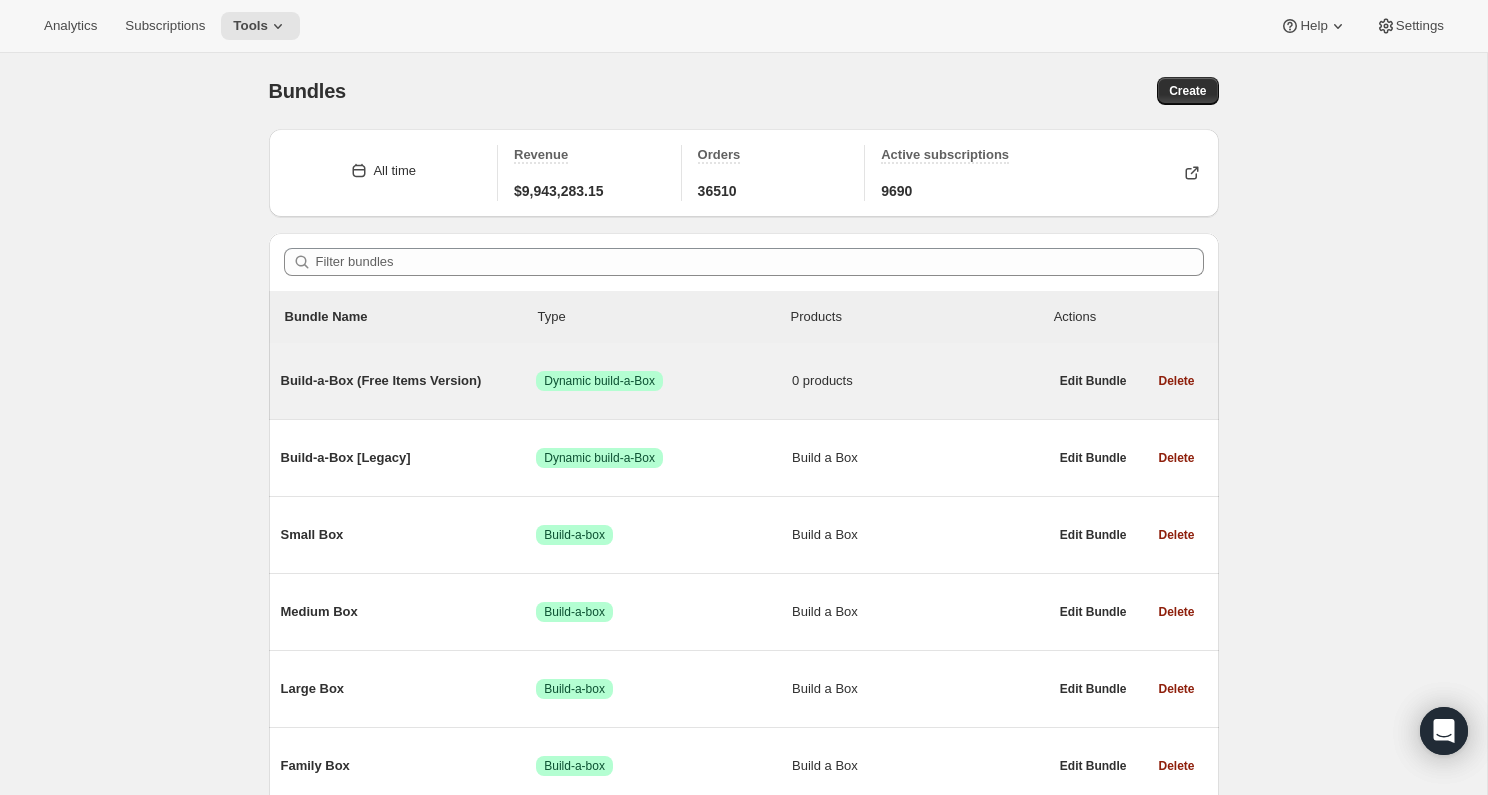 click on "Build-a-Box (Free Items Version)" at bounding box center [409, 381] 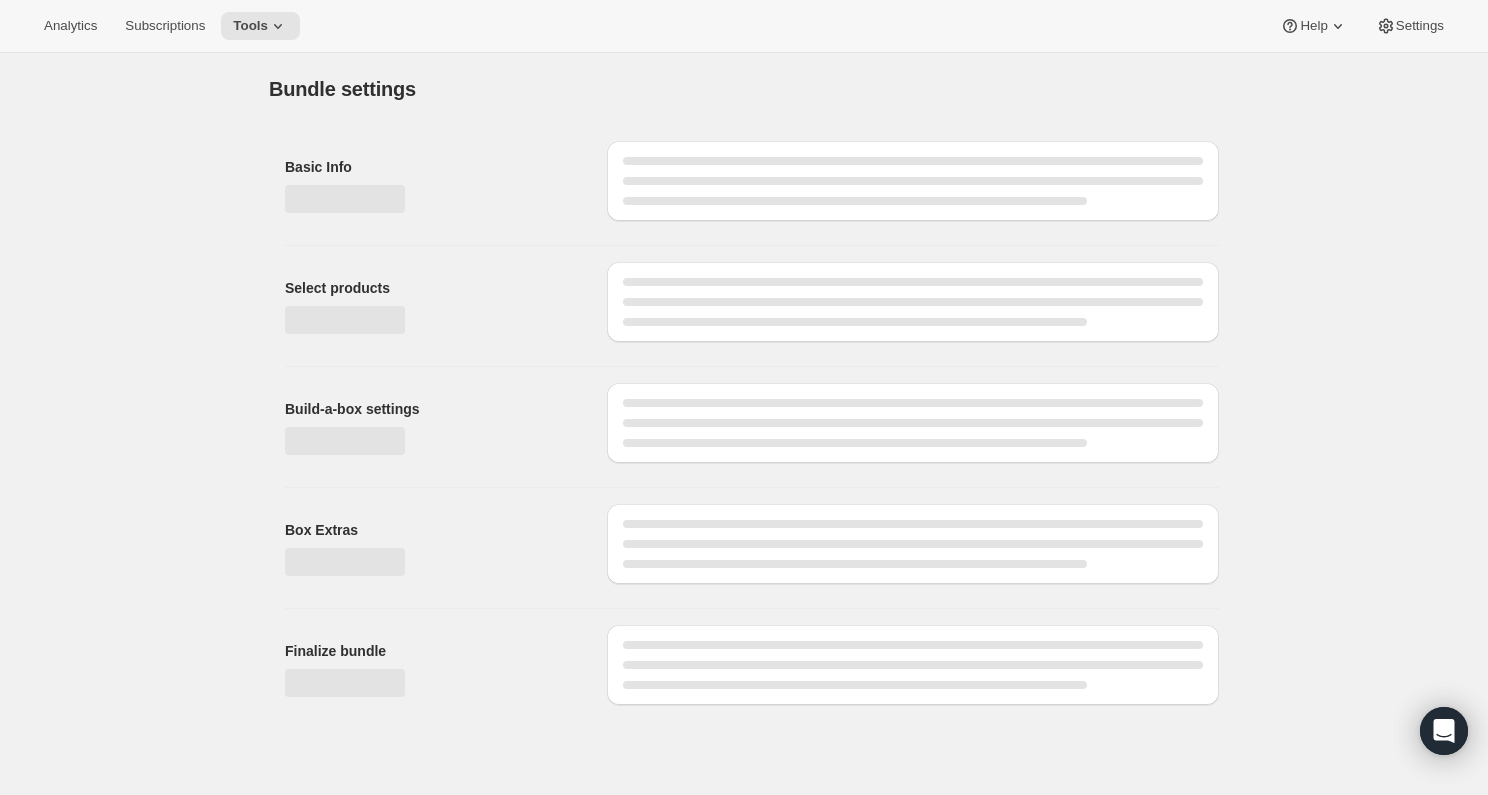 type on "Build-a-Box (Free Items Version)" 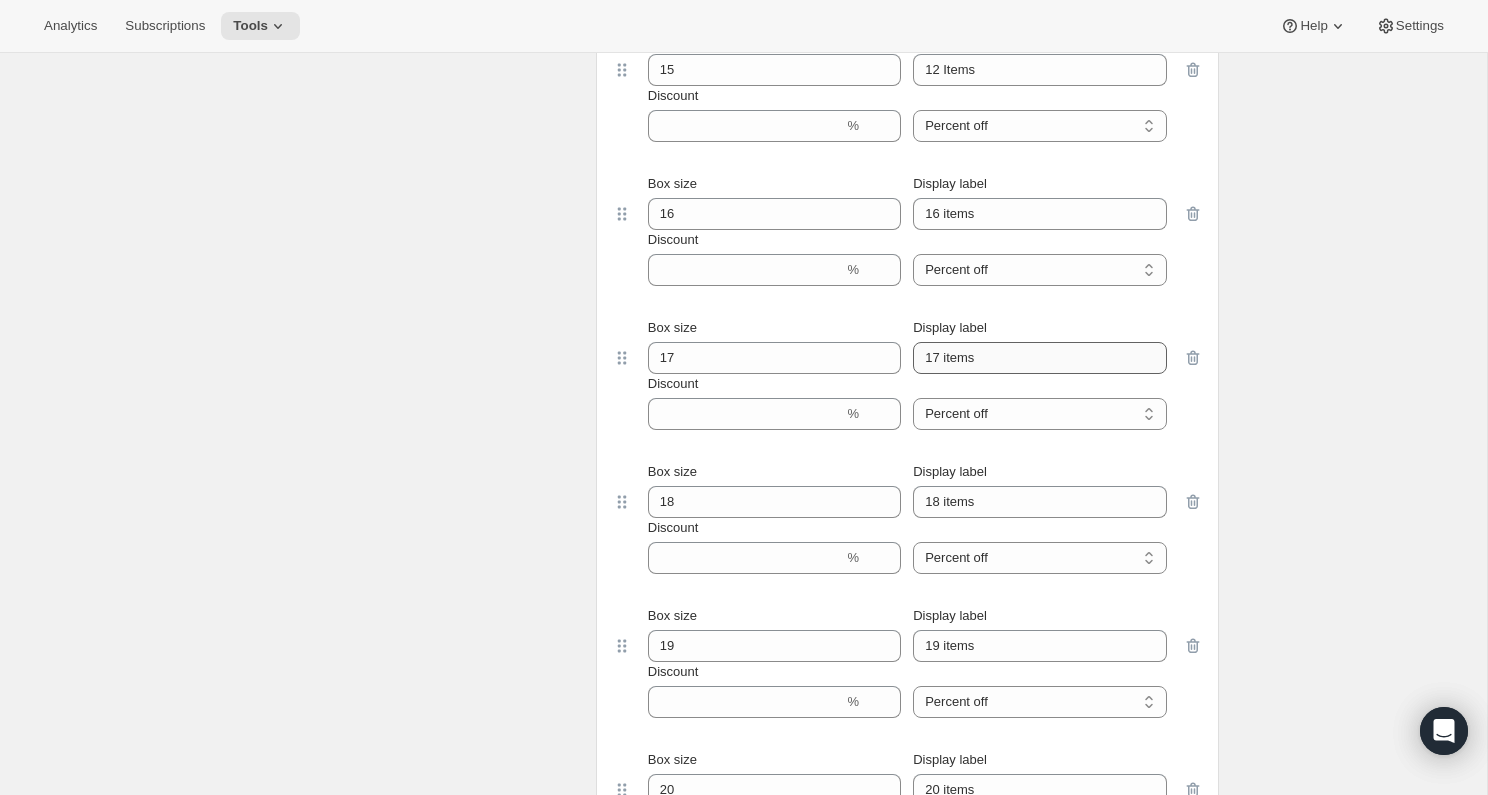 scroll, scrollTop: 1413, scrollLeft: 0, axis: vertical 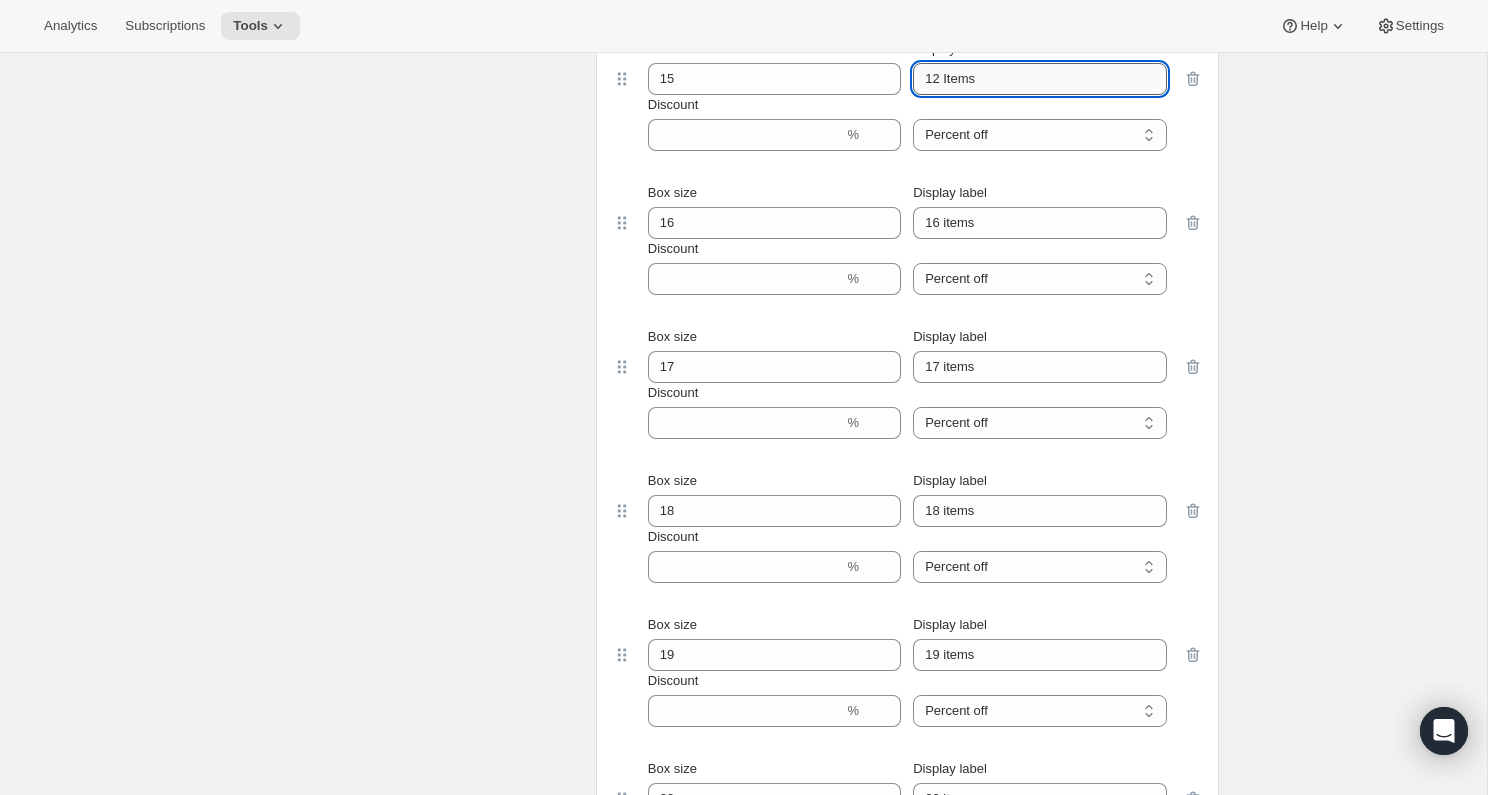 click on "12 Items" at bounding box center [1039, 79] 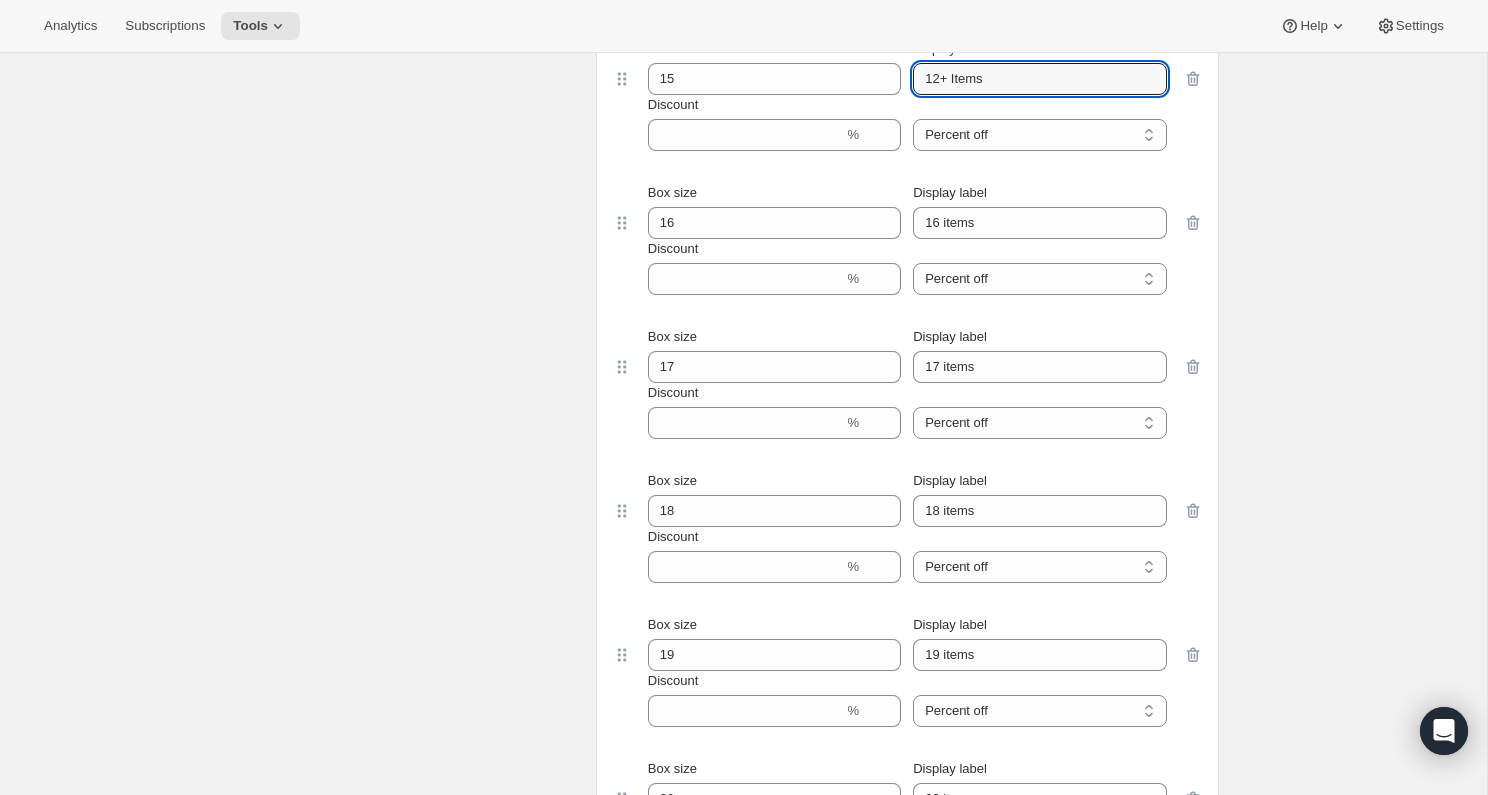 type on "12+ Items" 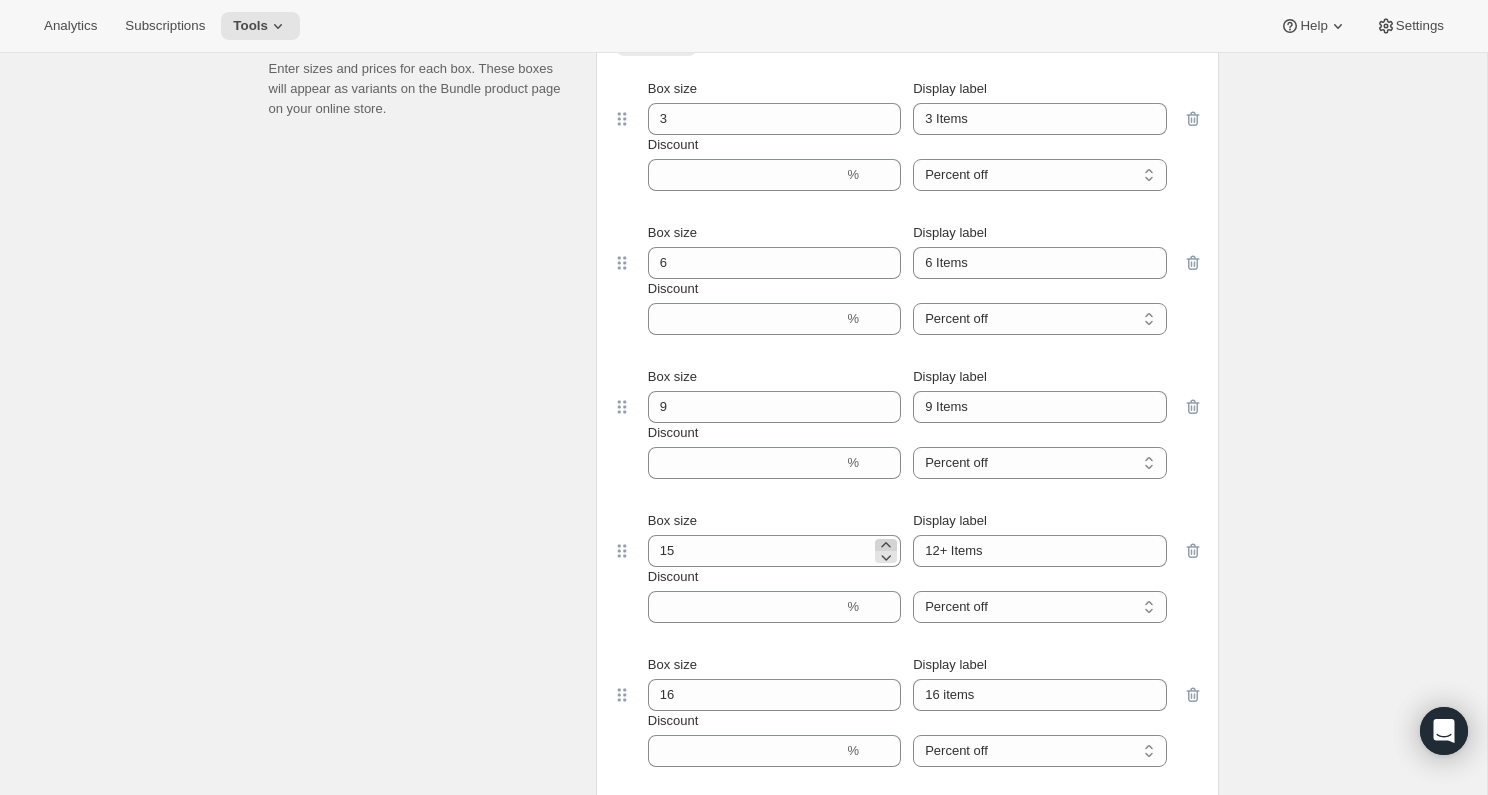 scroll, scrollTop: 1103, scrollLeft: 0, axis: vertical 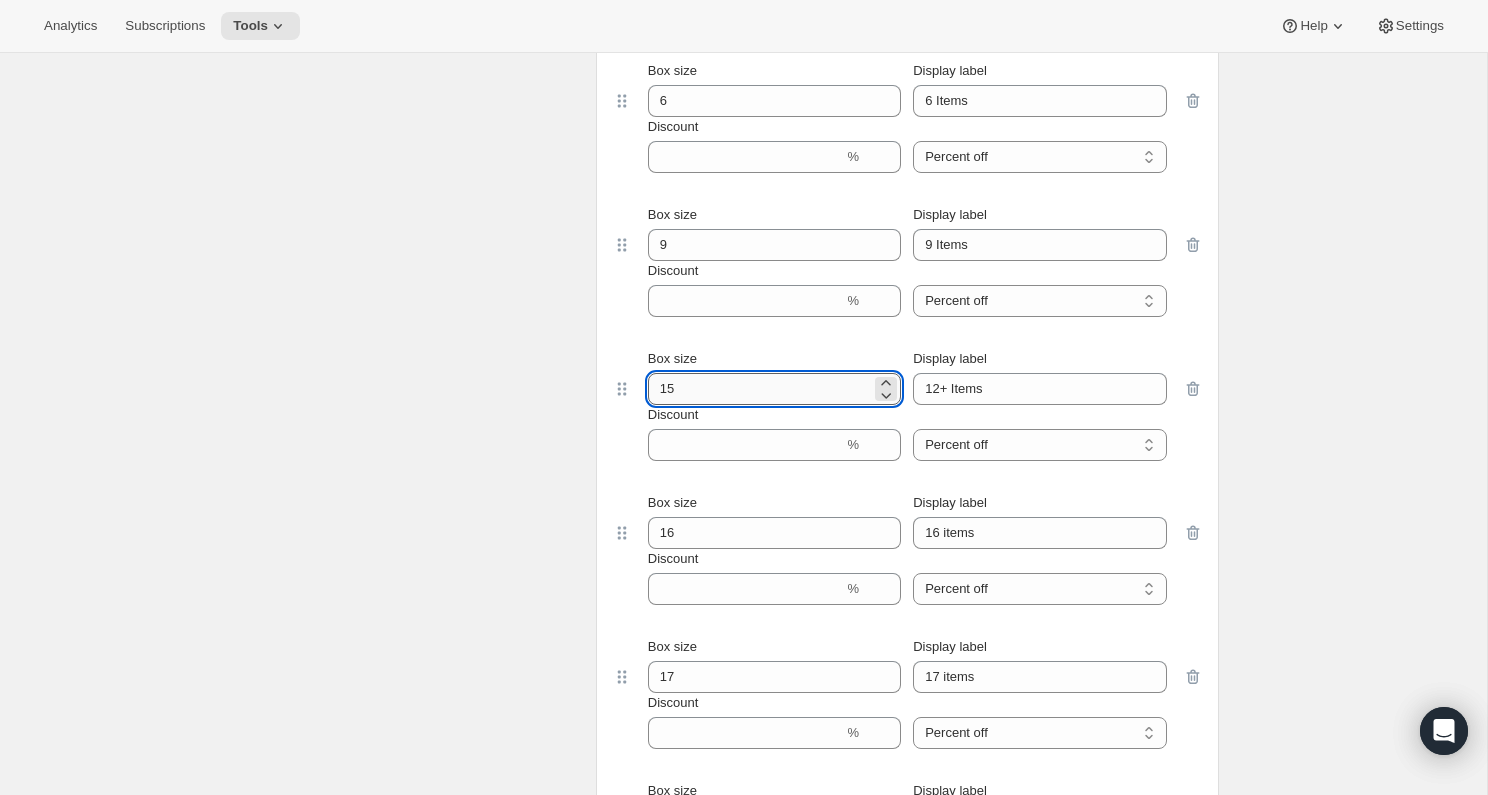 click on "15" at bounding box center [759, 389] 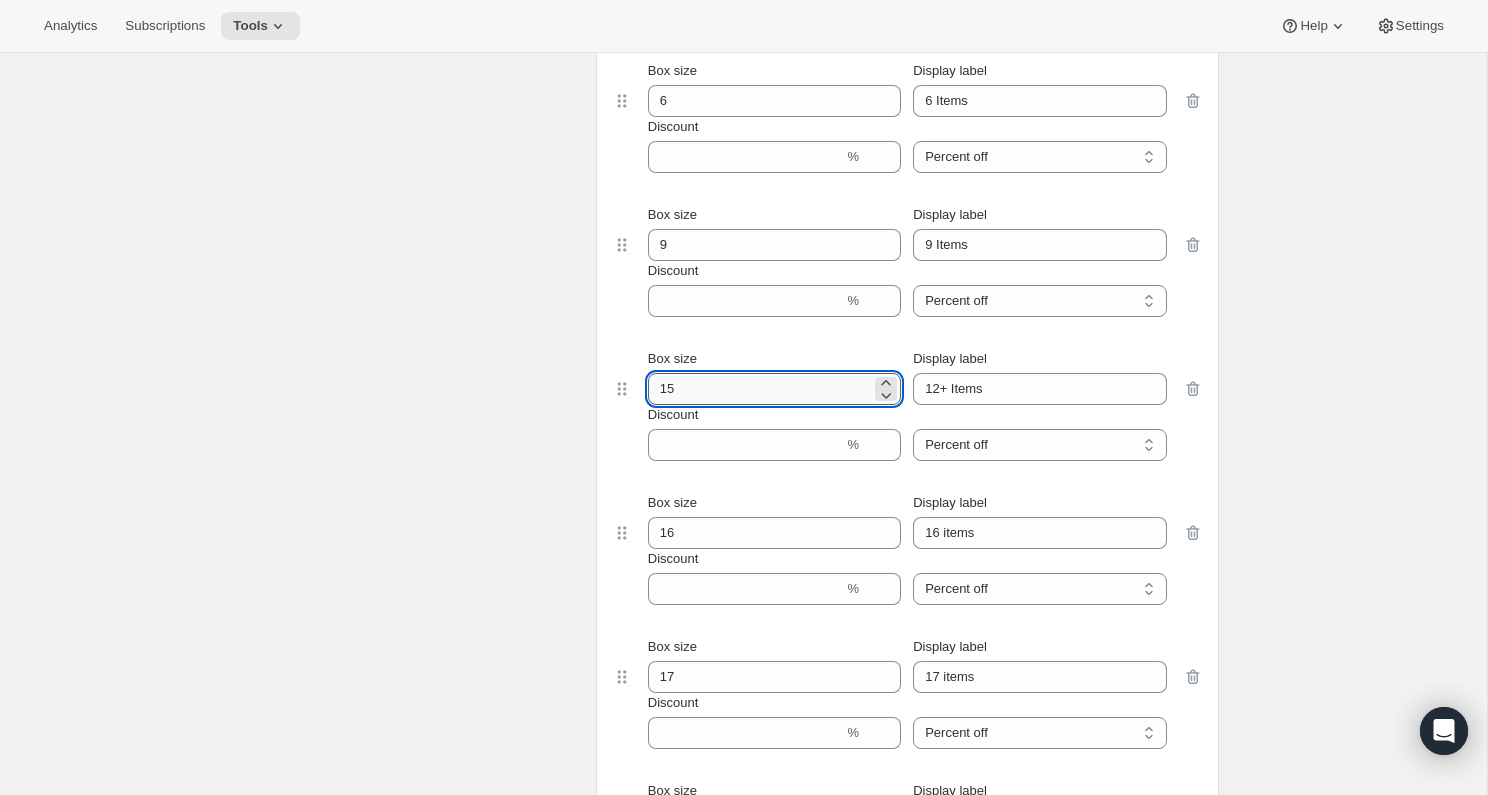 click on "15" at bounding box center (759, 389) 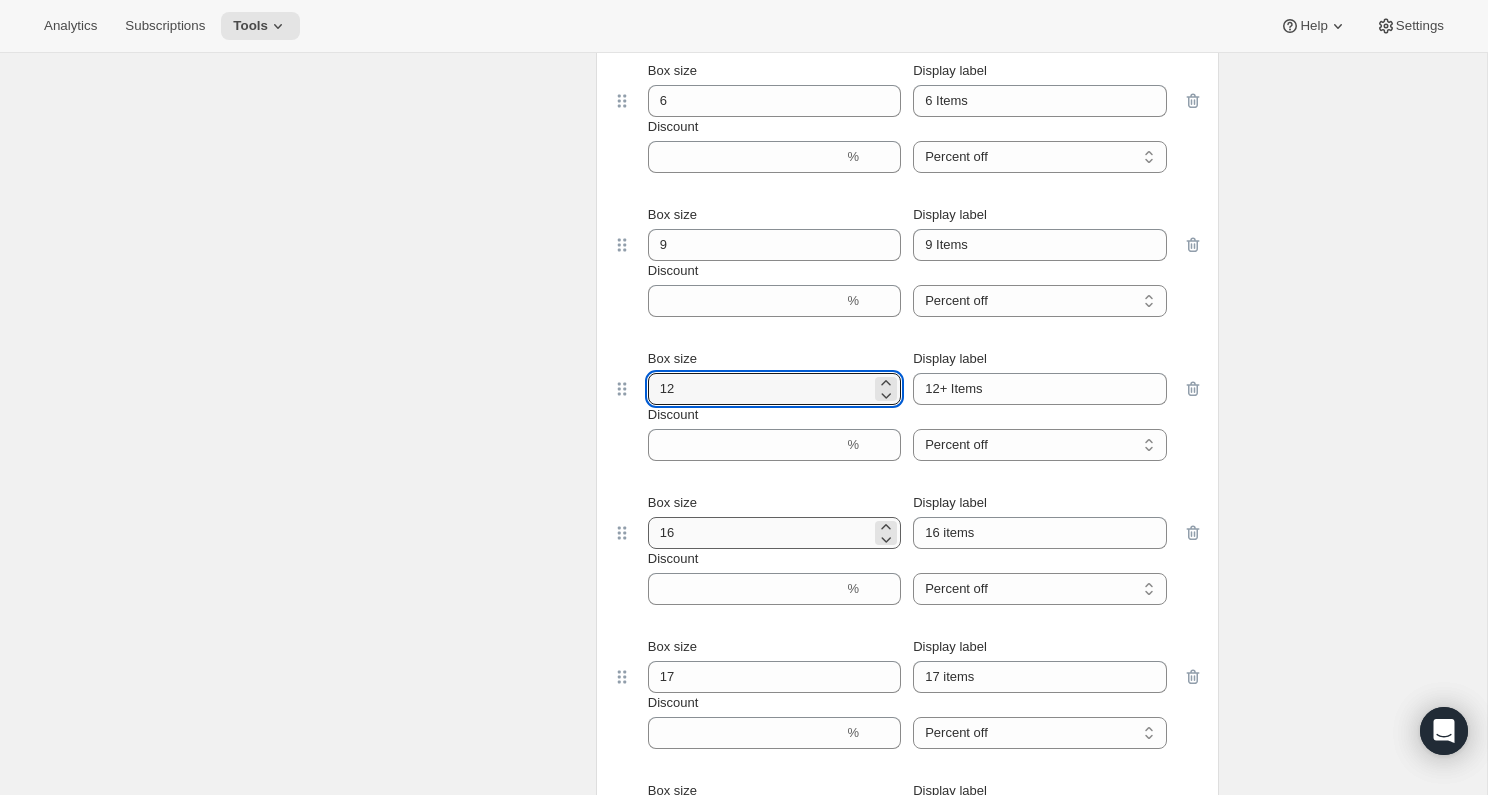 type on "12" 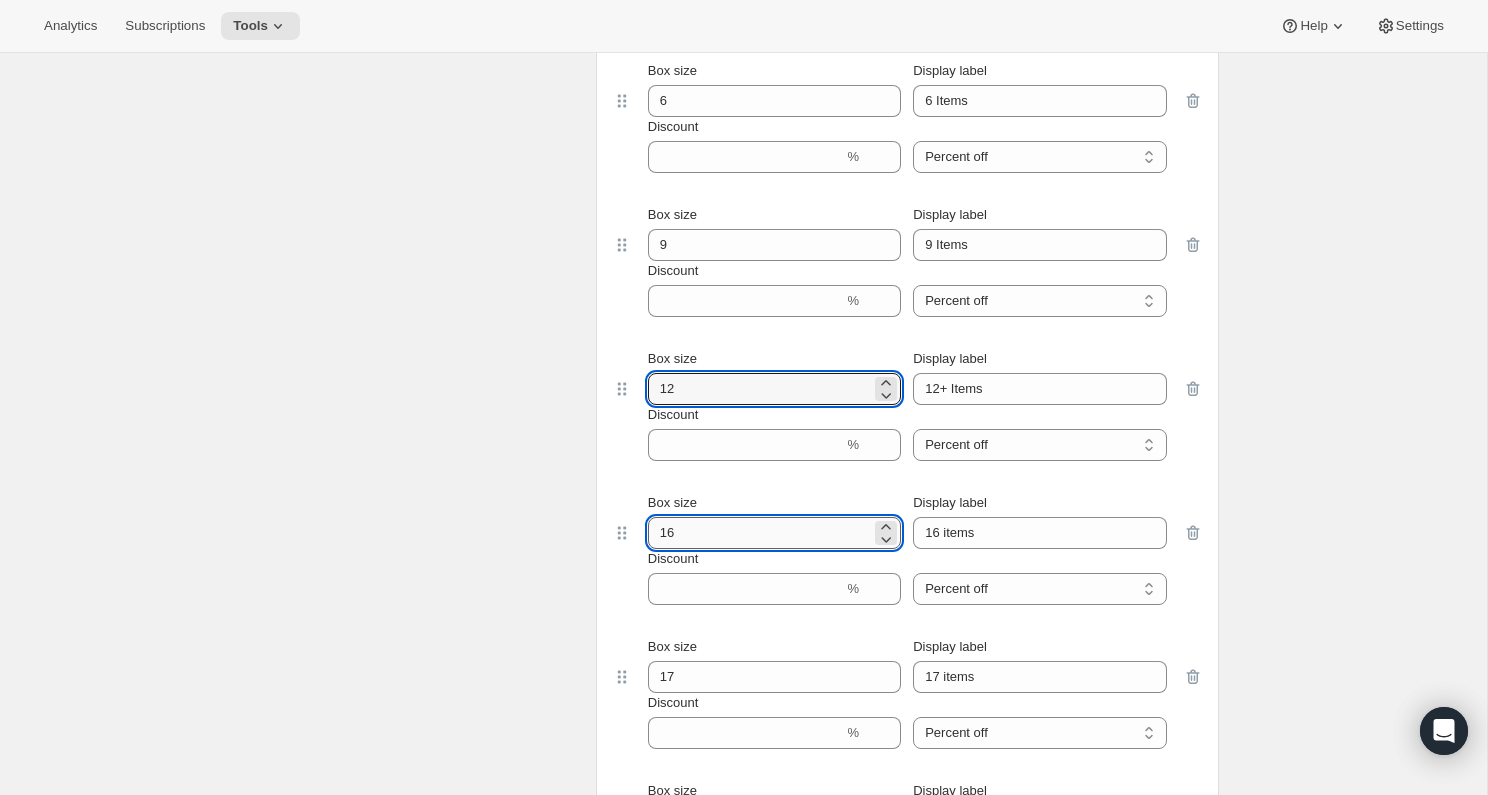 click on "16" at bounding box center [759, 533] 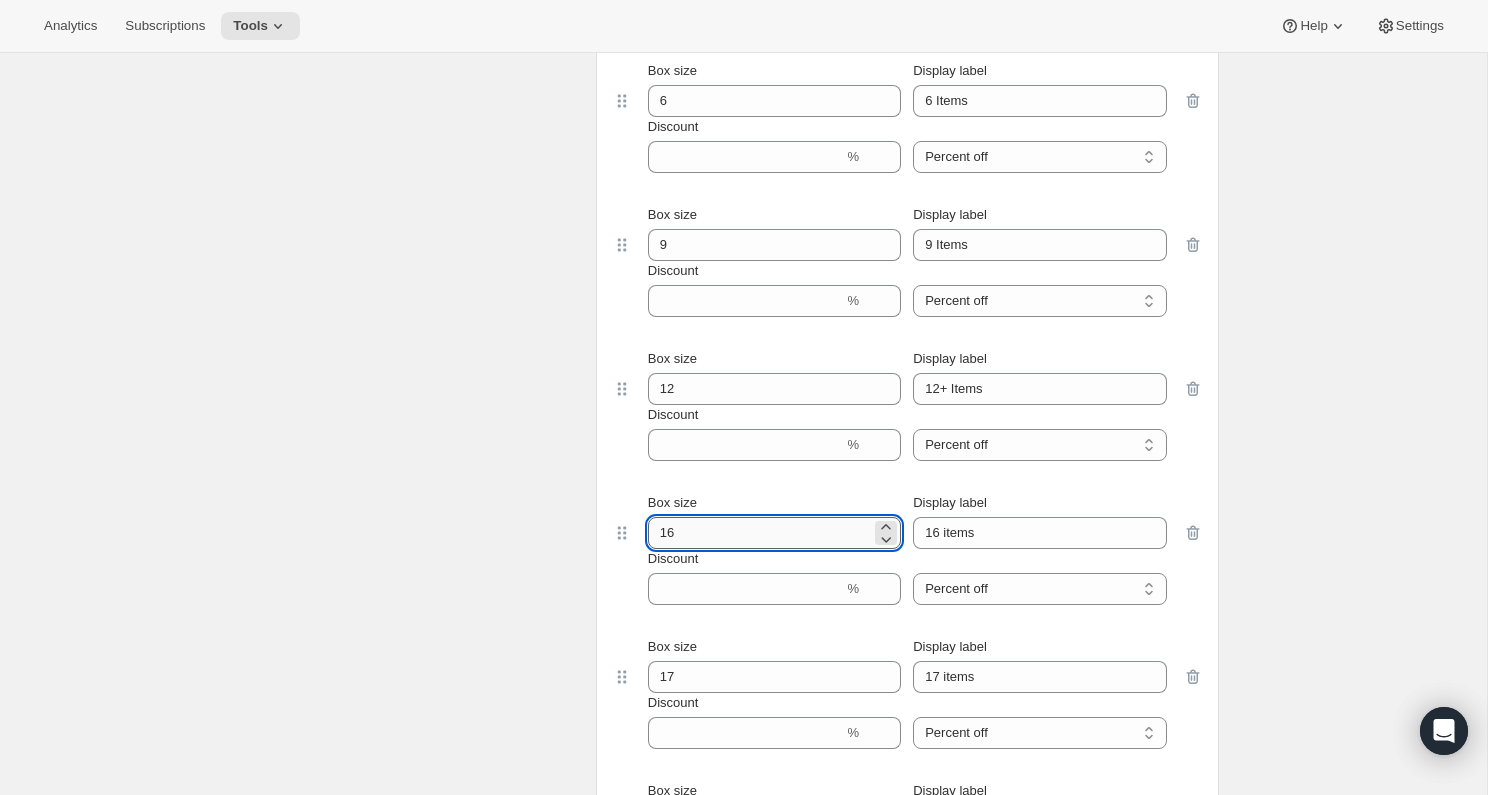 click on "16" at bounding box center [759, 533] 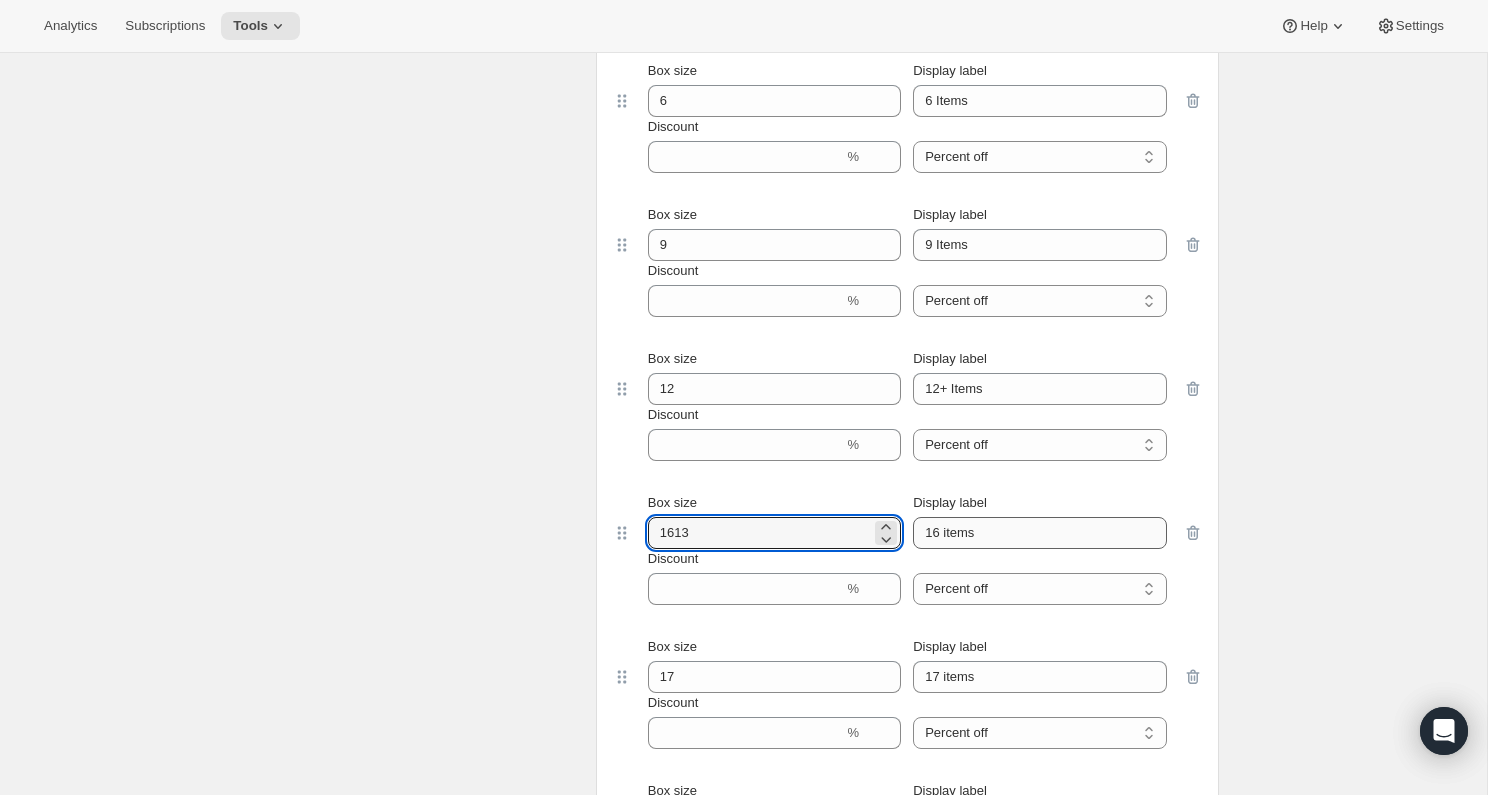 type on "1613" 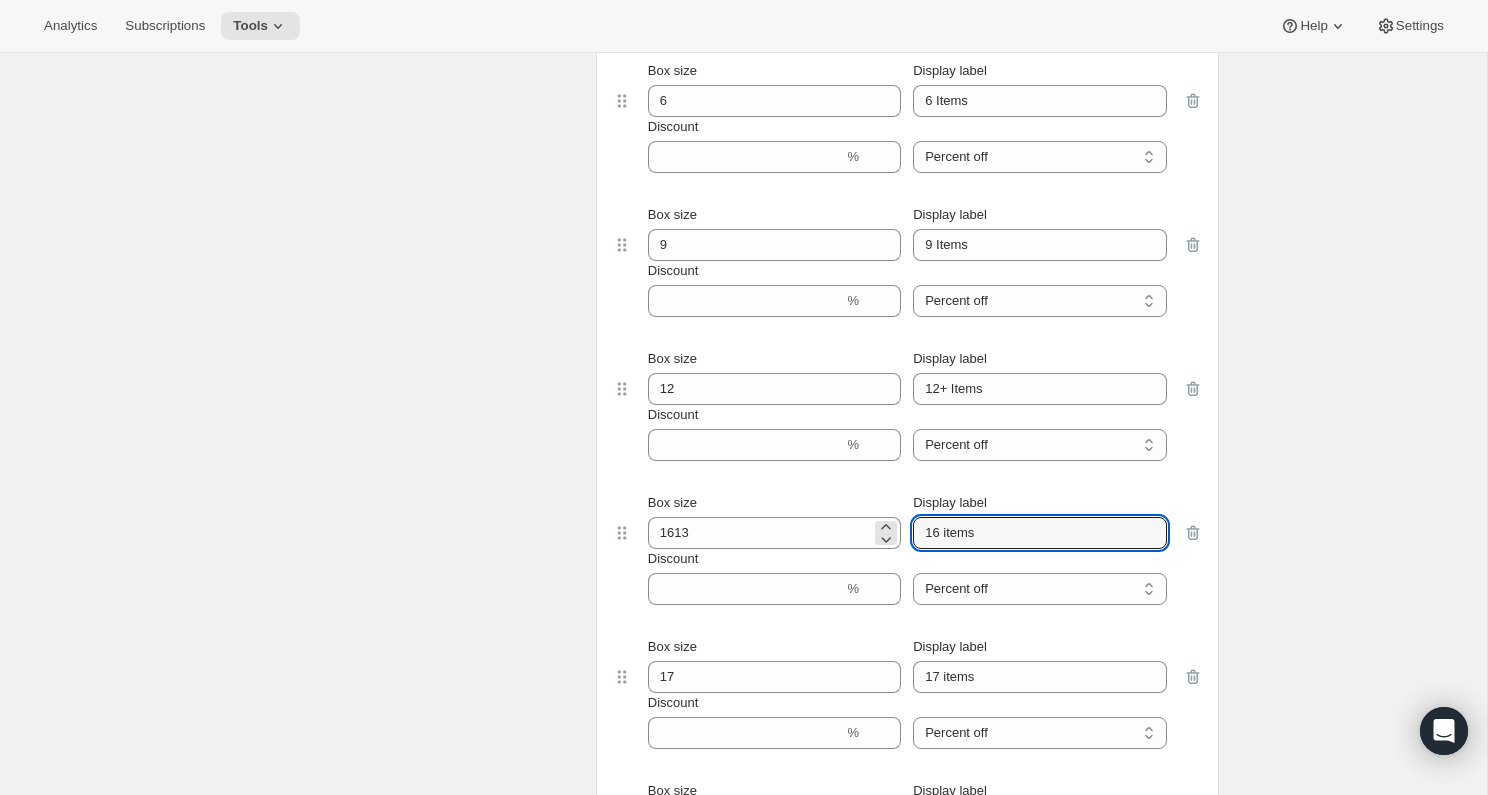 drag, startPoint x: 939, startPoint y: 530, endPoint x: 898, endPoint y: 530, distance: 41 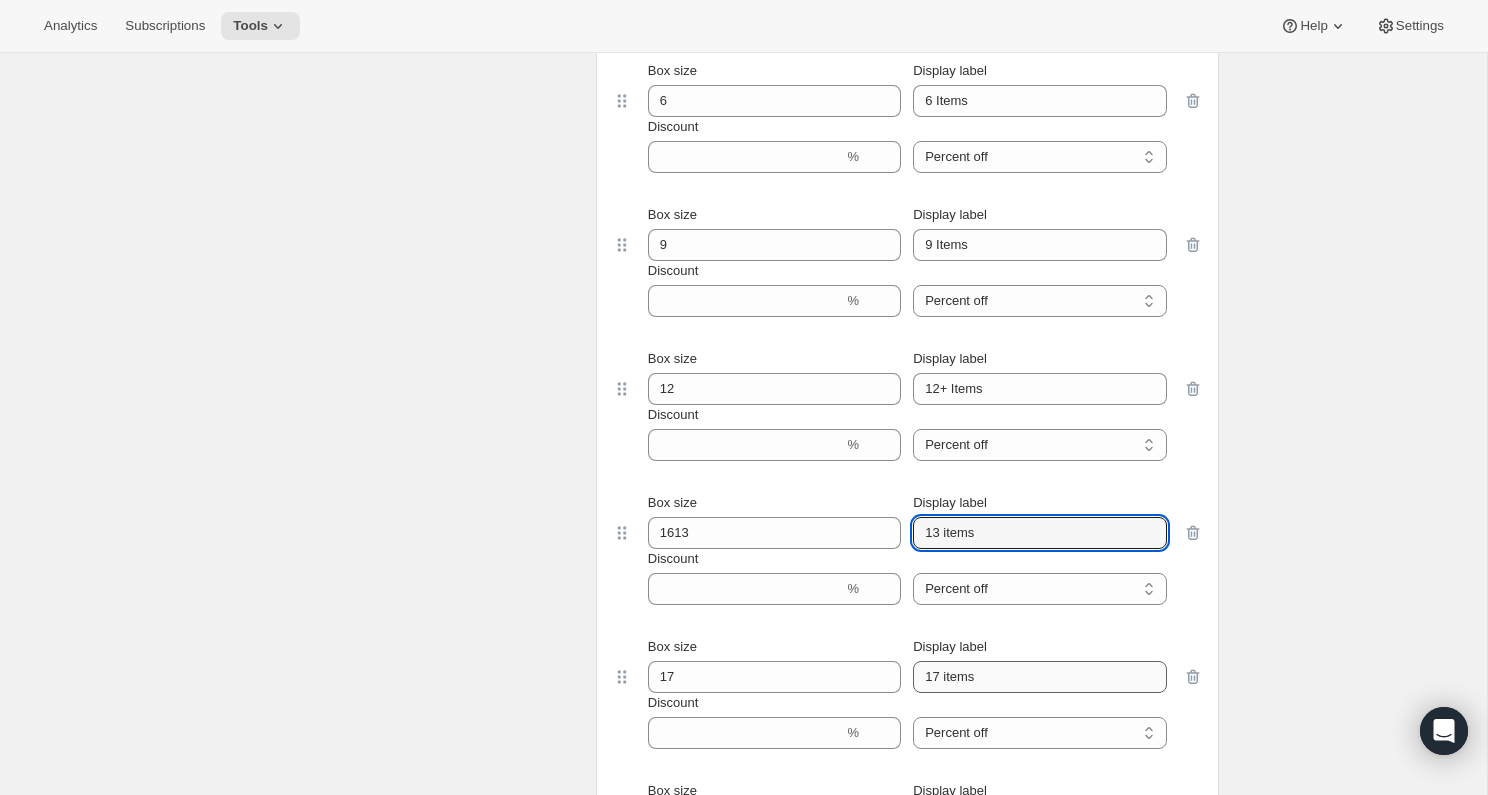 type on "13 items" 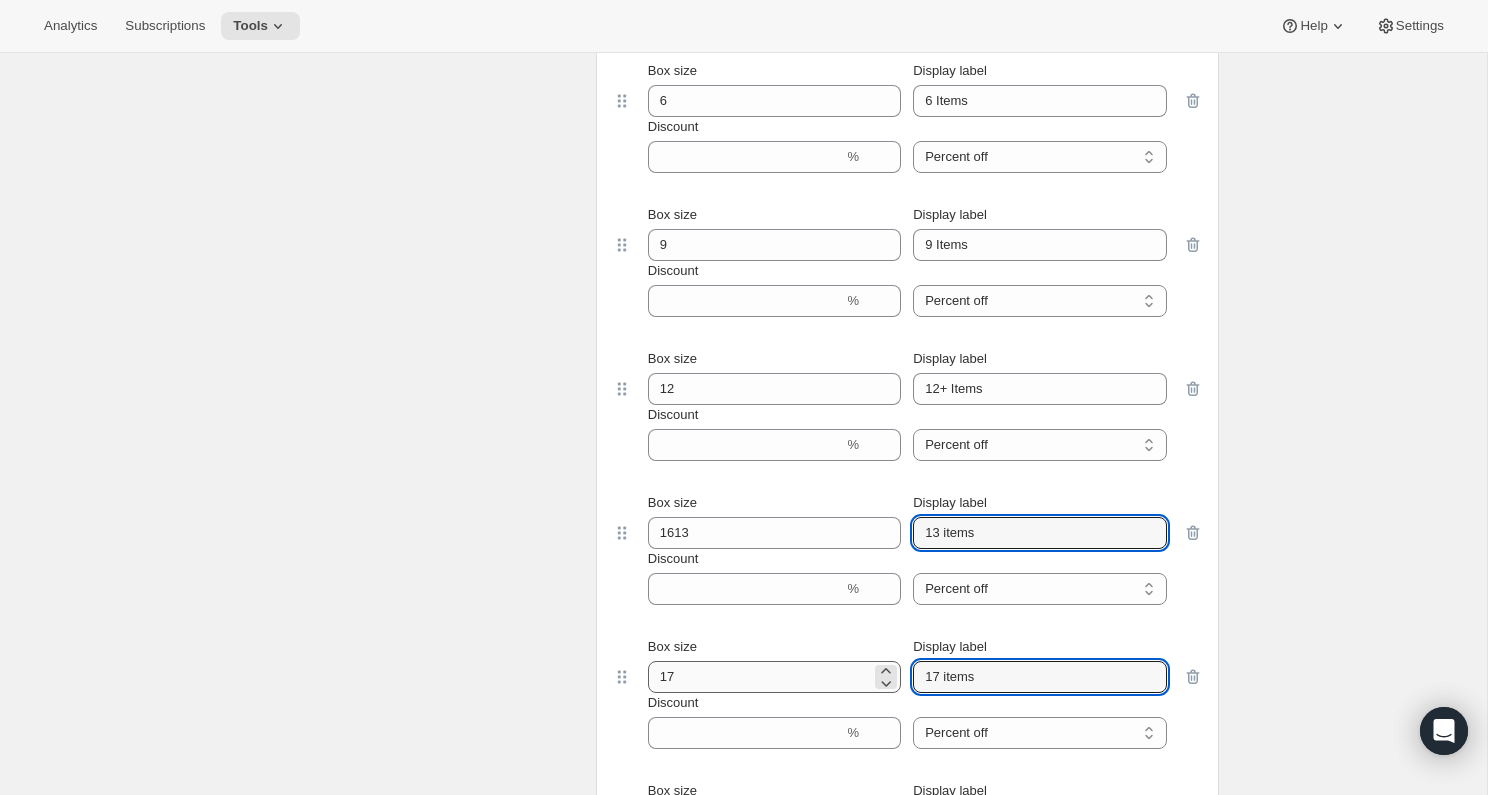 drag, startPoint x: 938, startPoint y: 681, endPoint x: 842, endPoint y: 681, distance: 96 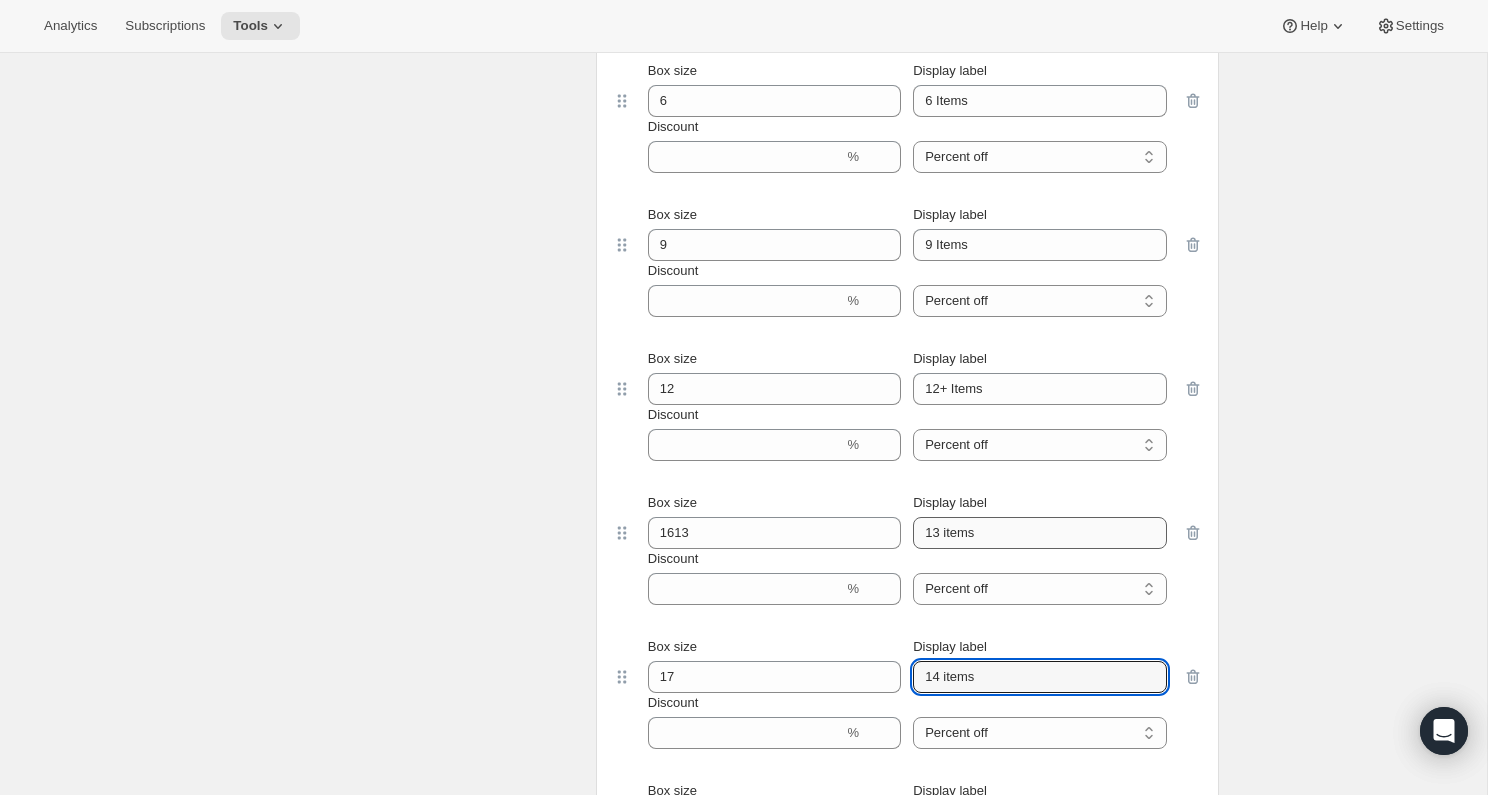 type on "14 items" 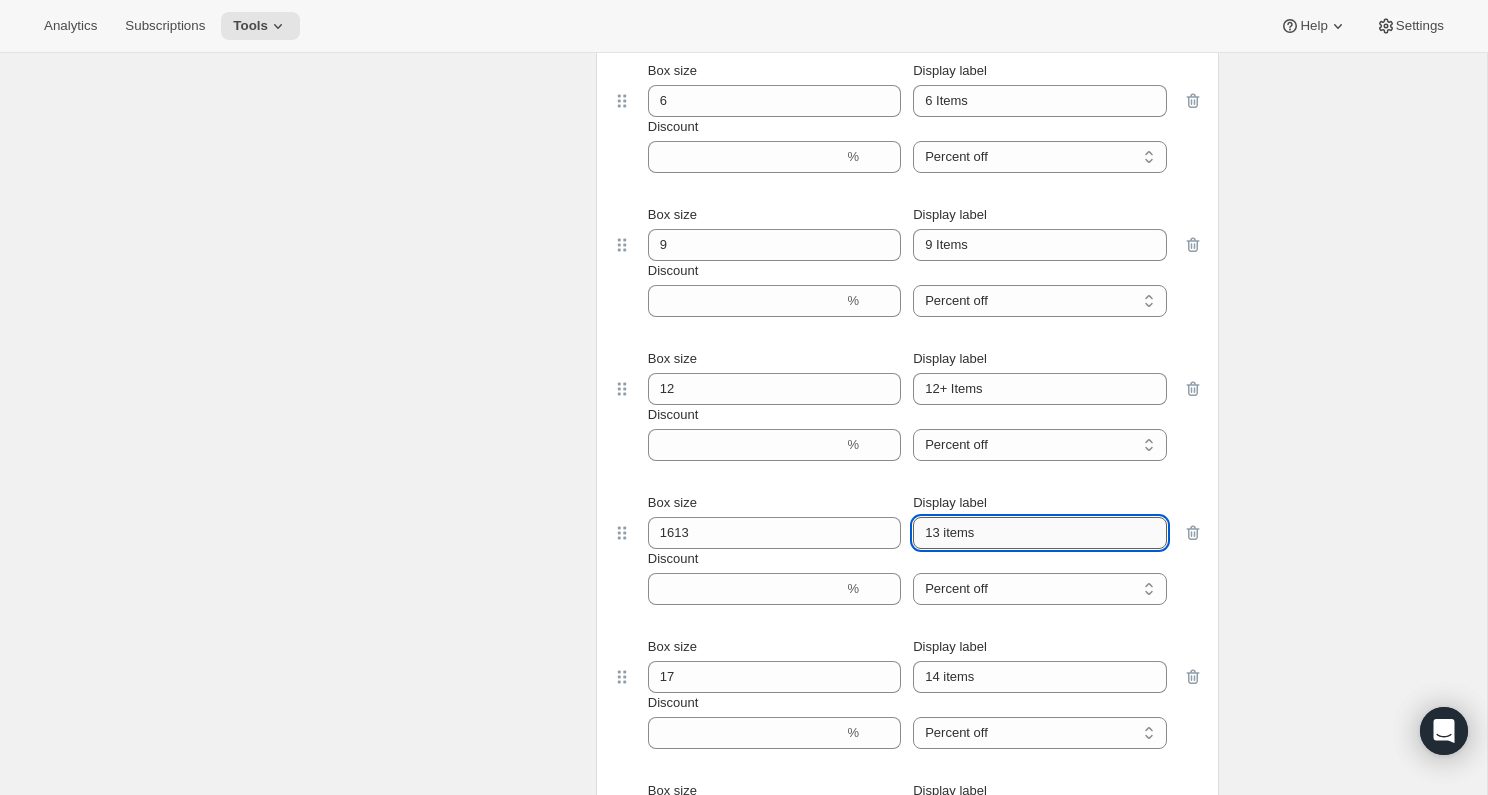 click on "13 items" at bounding box center (1039, 533) 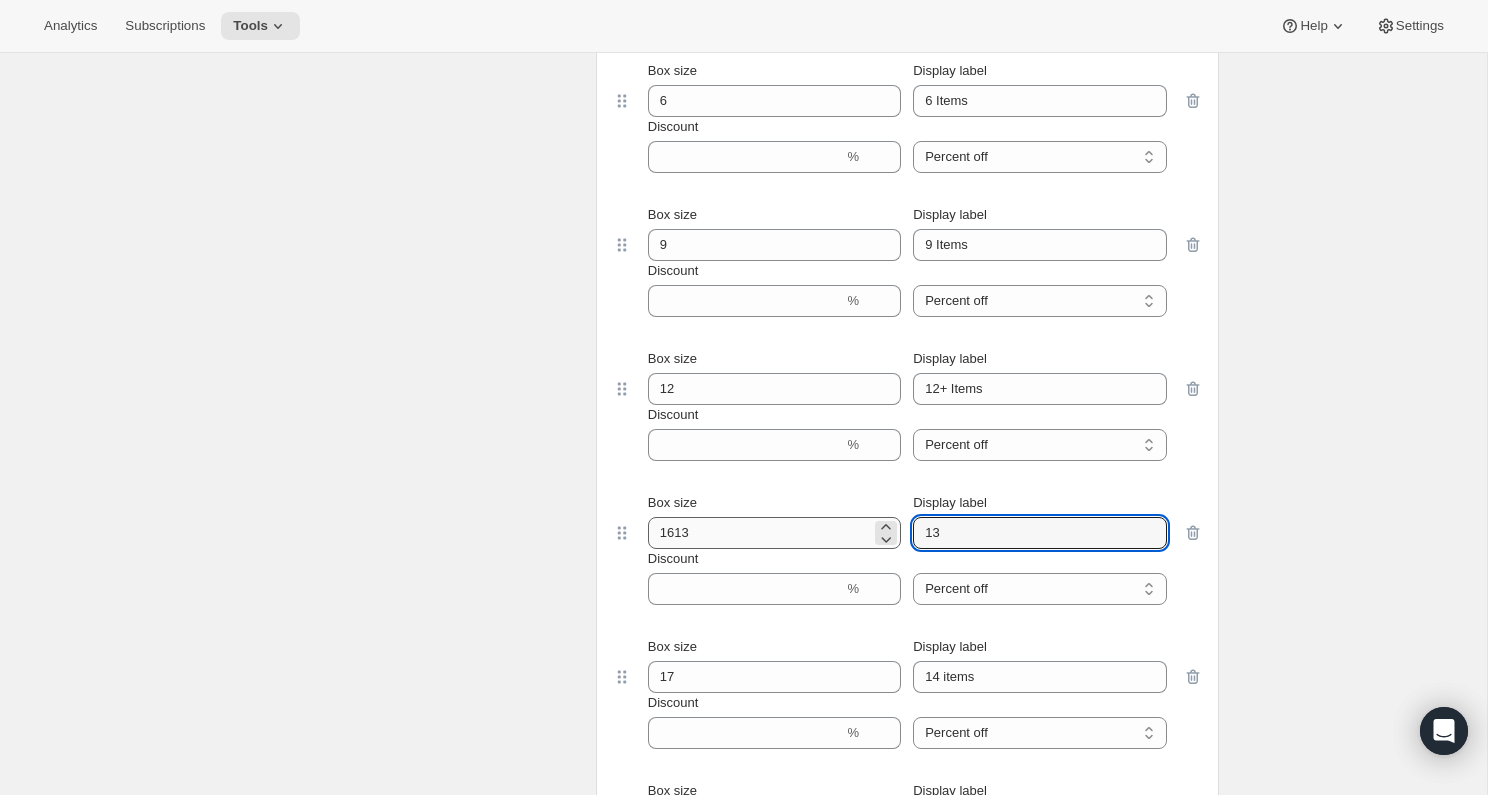 type on "13" 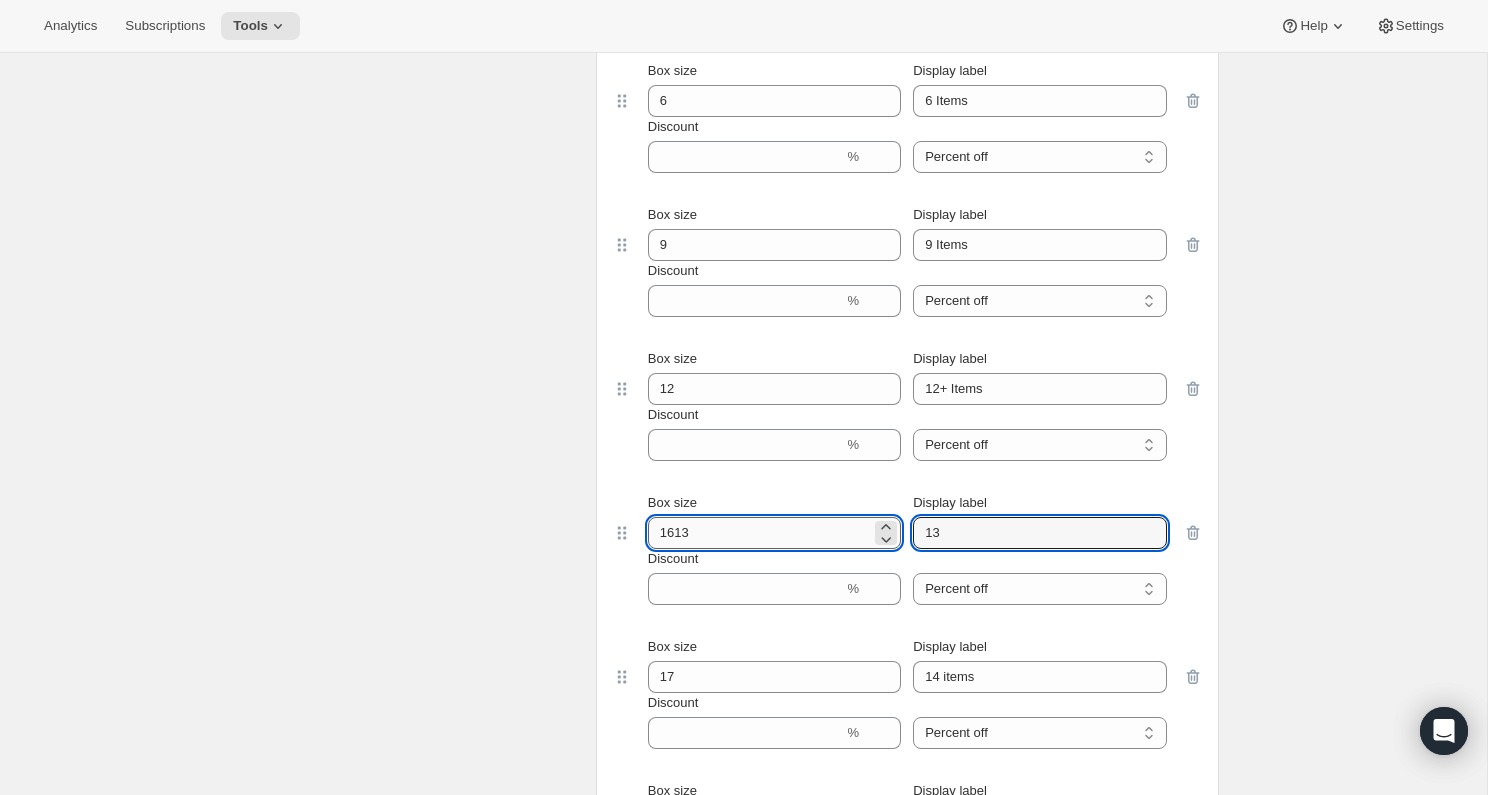 click on "1613" at bounding box center [759, 533] 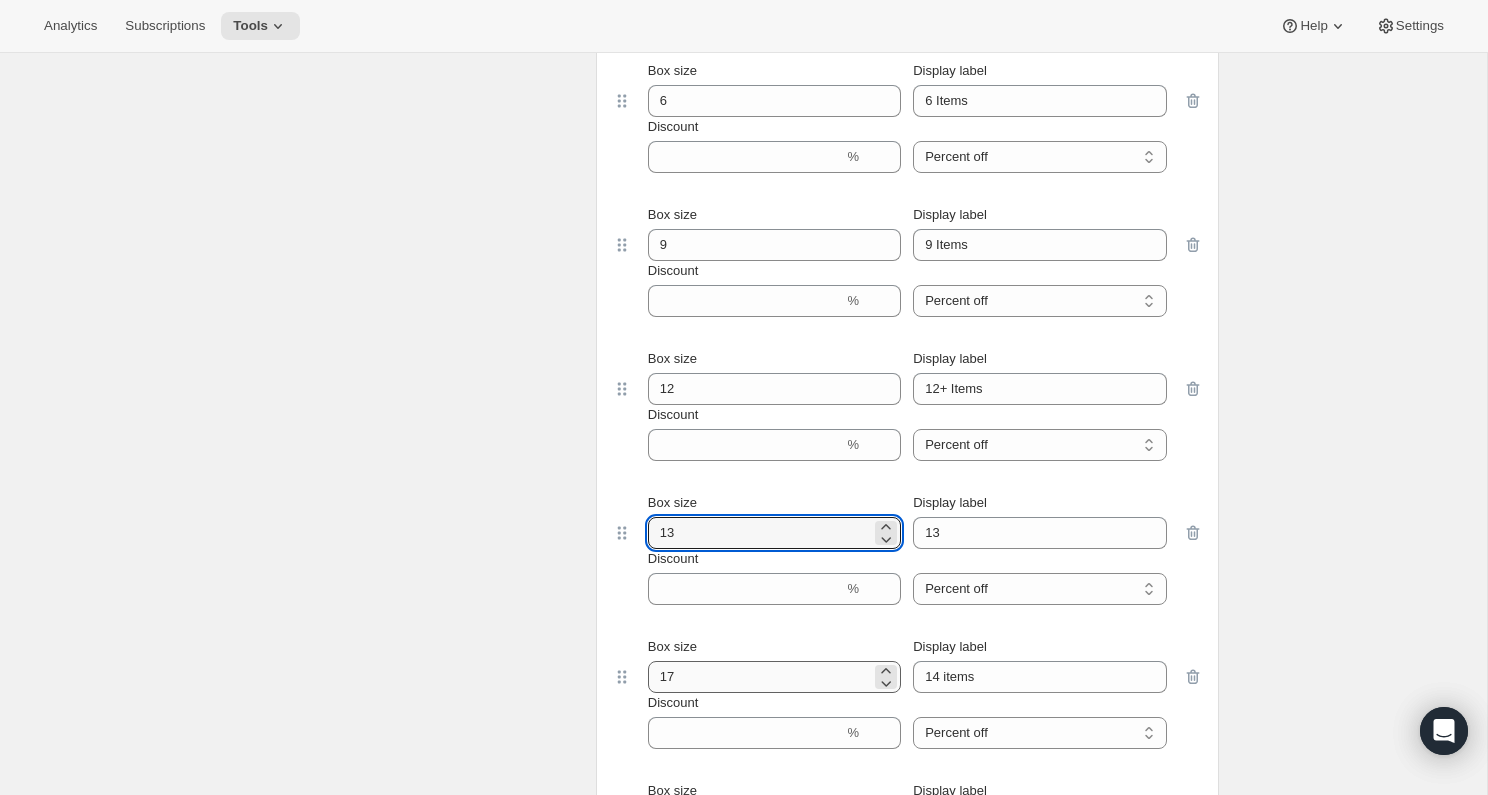 type on "13" 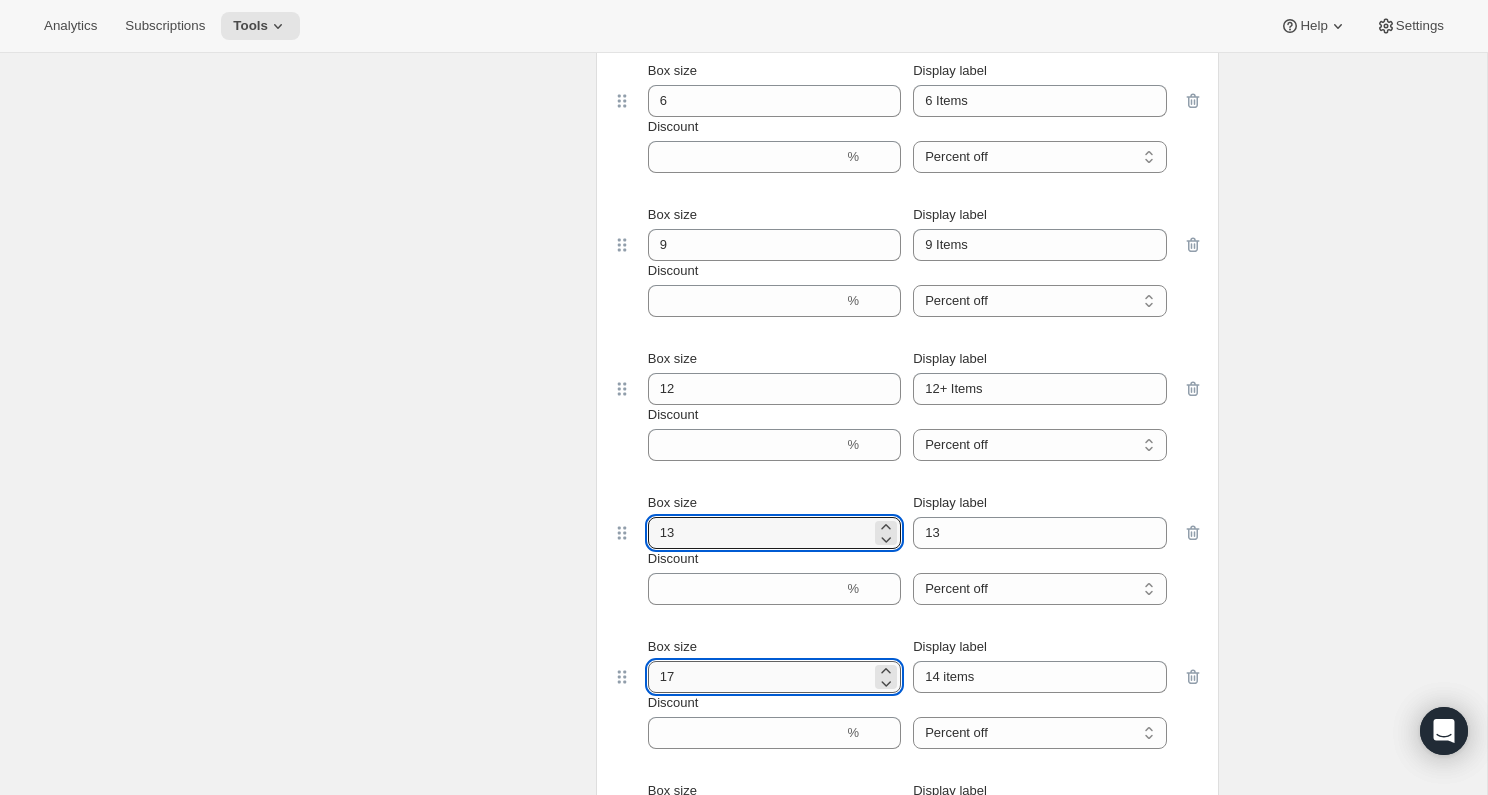 click on "17" at bounding box center (759, 677) 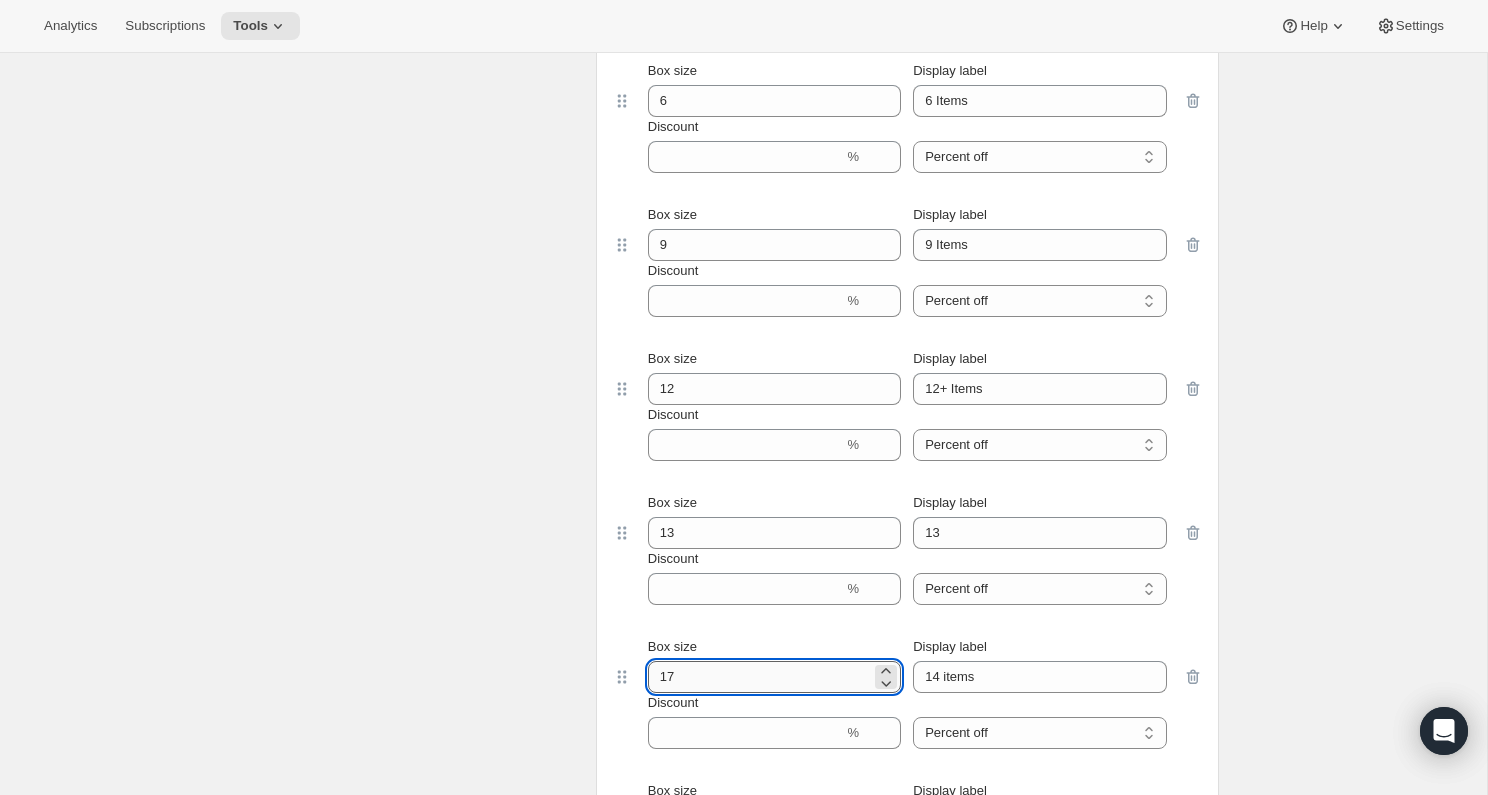 click on "17" at bounding box center [759, 677] 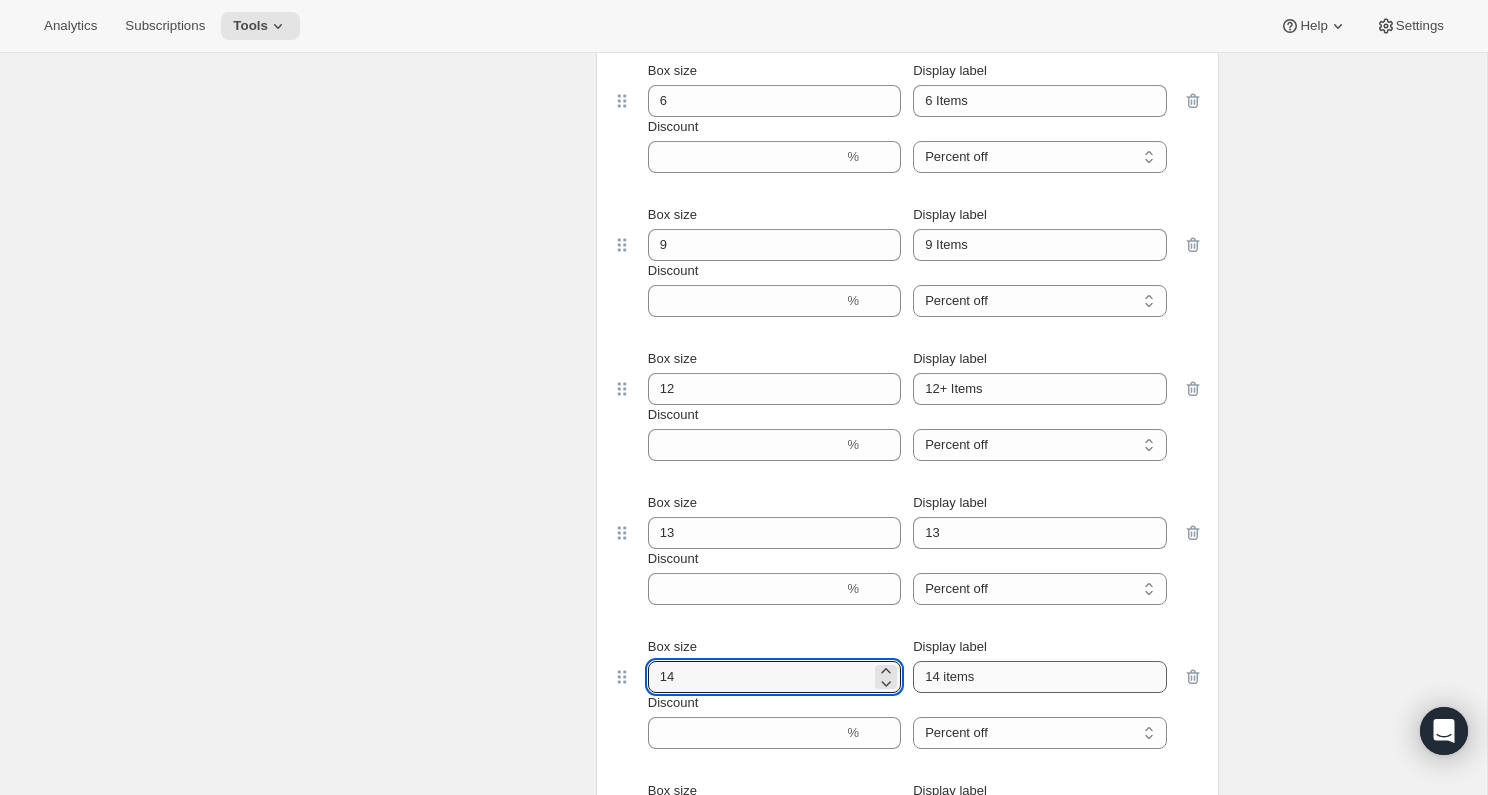 type on "14" 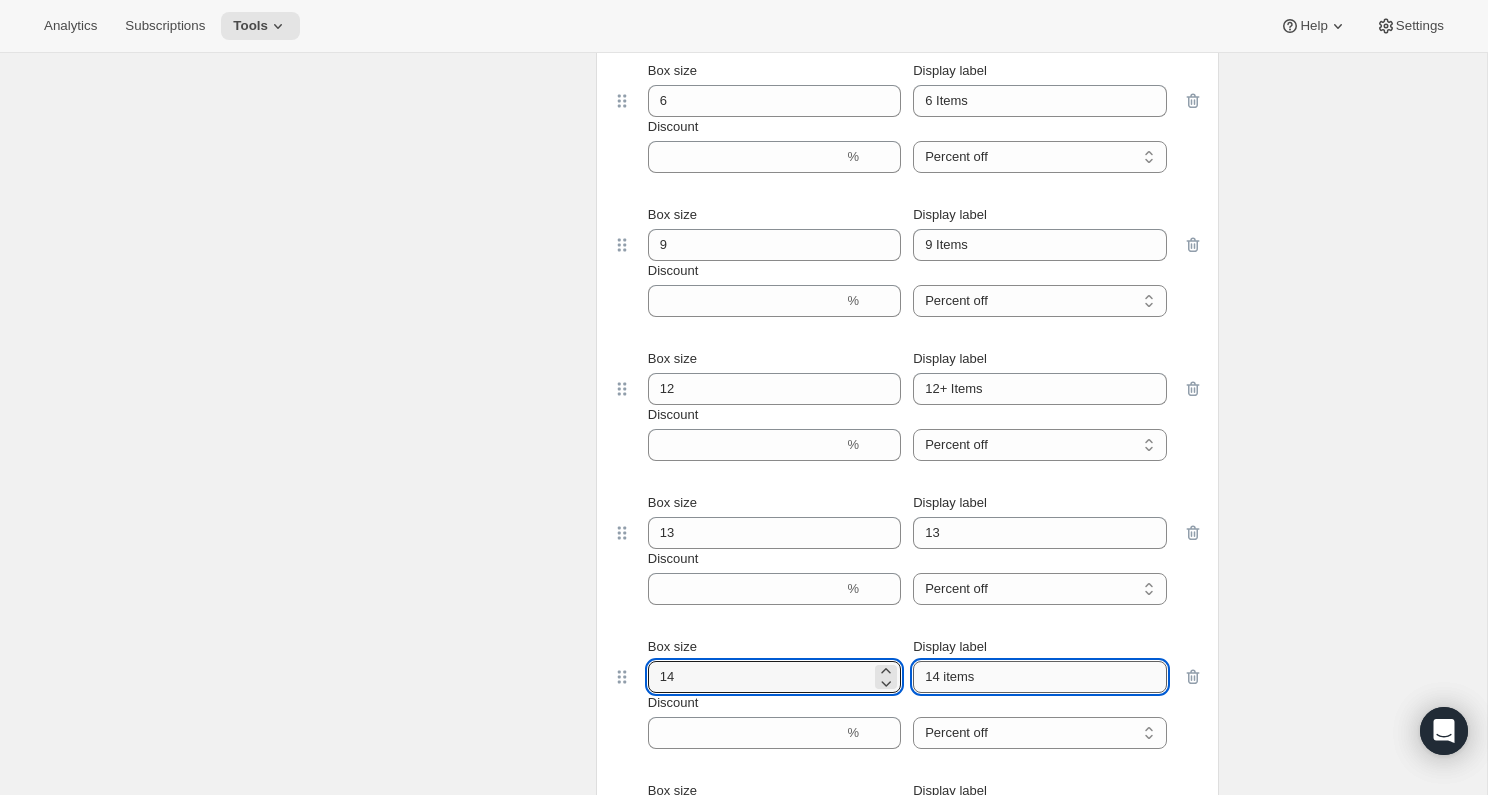 click on "14 items" at bounding box center [1039, 677] 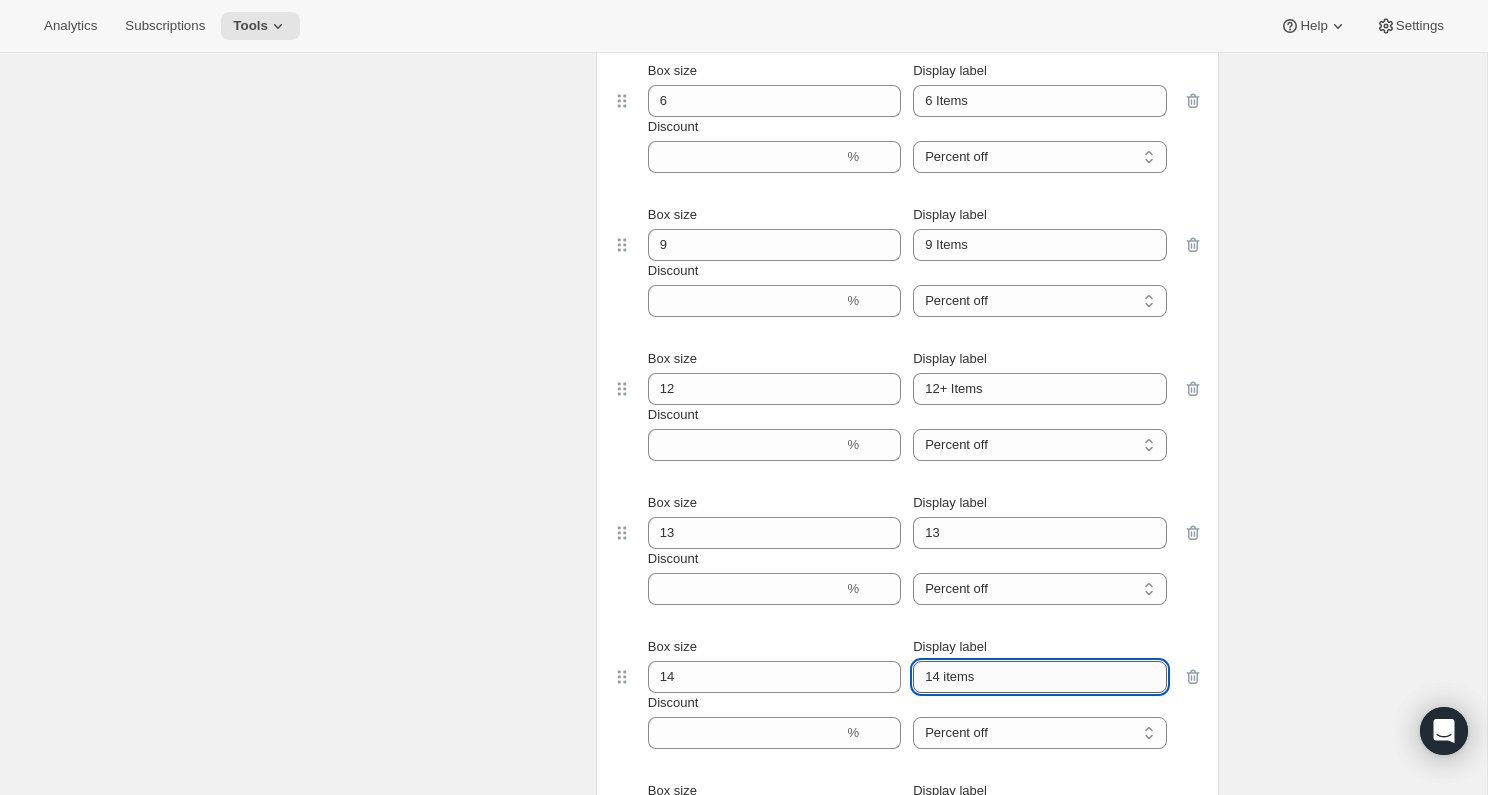 click on "14 items" at bounding box center [1039, 677] 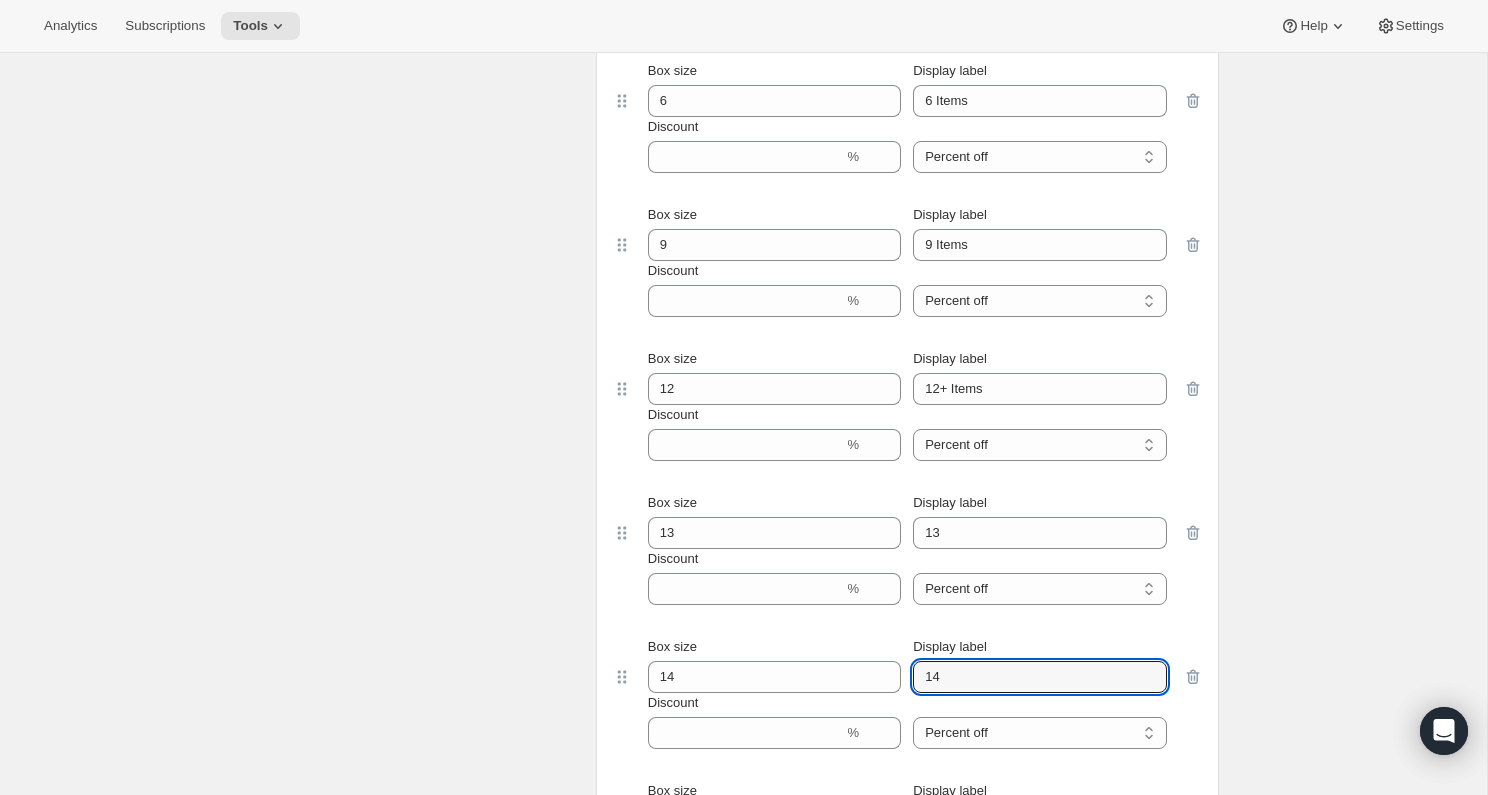 type on "14" 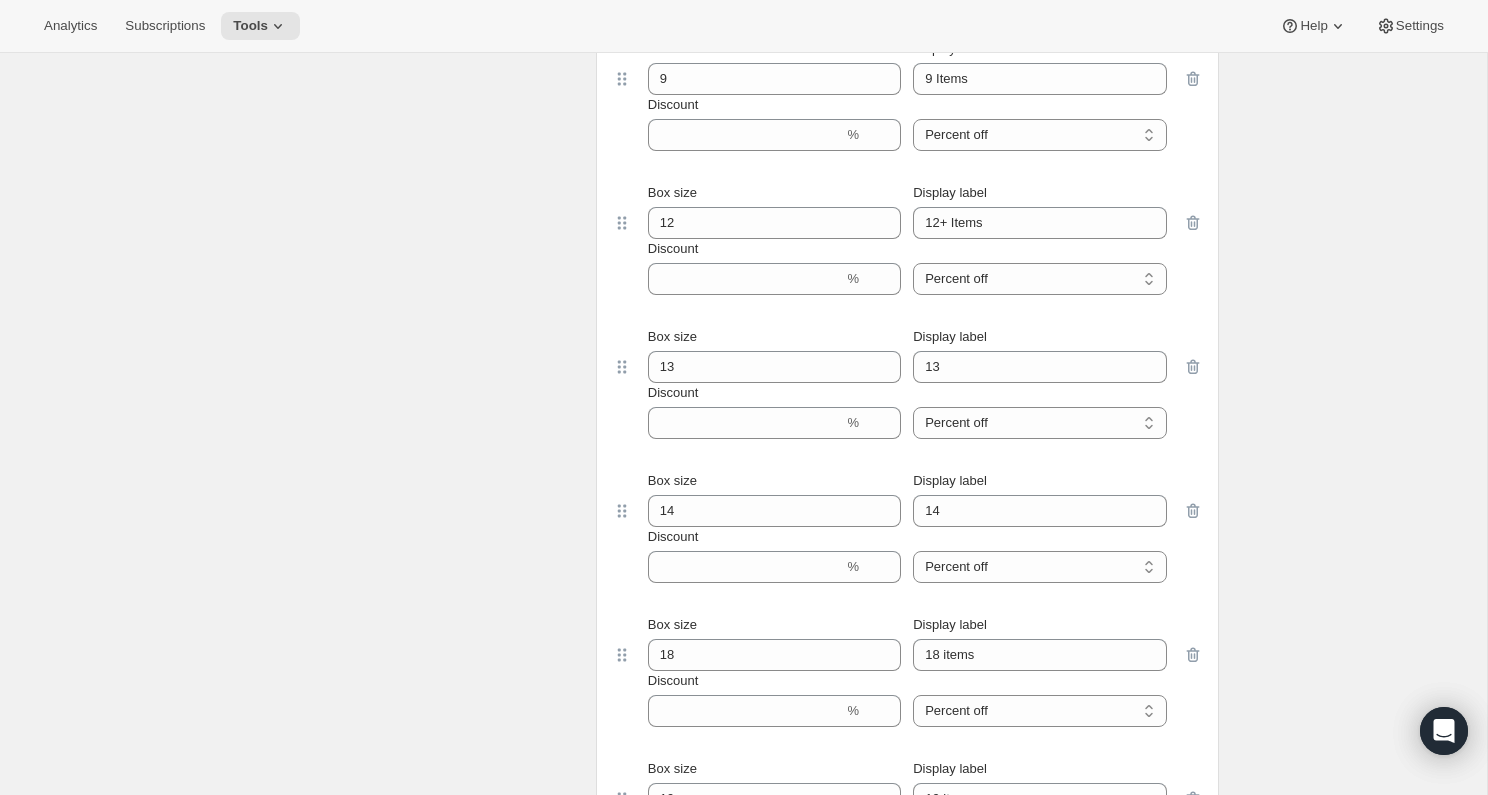 scroll, scrollTop: 1510, scrollLeft: 0, axis: vertical 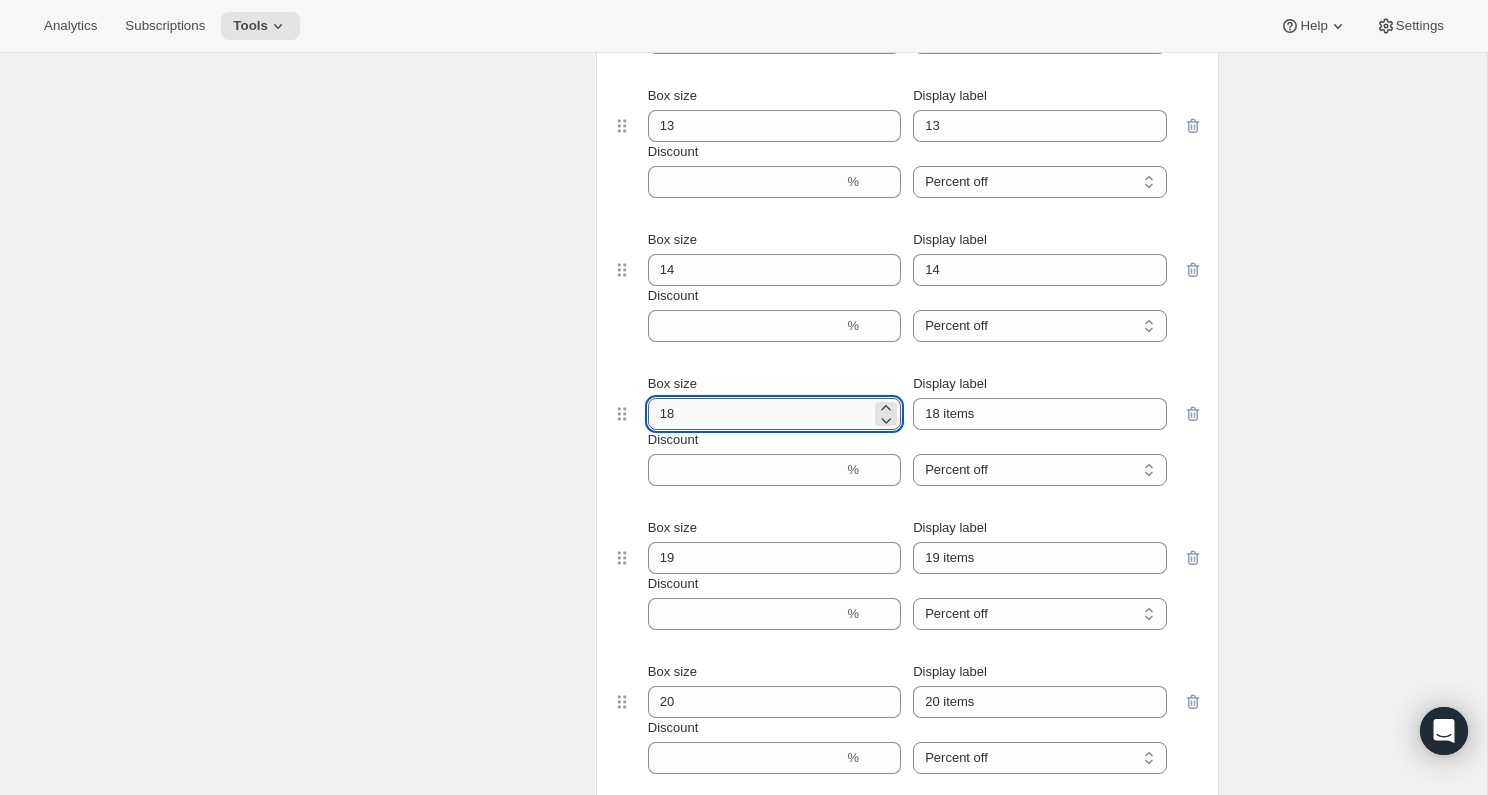 click on "18" at bounding box center (759, 414) 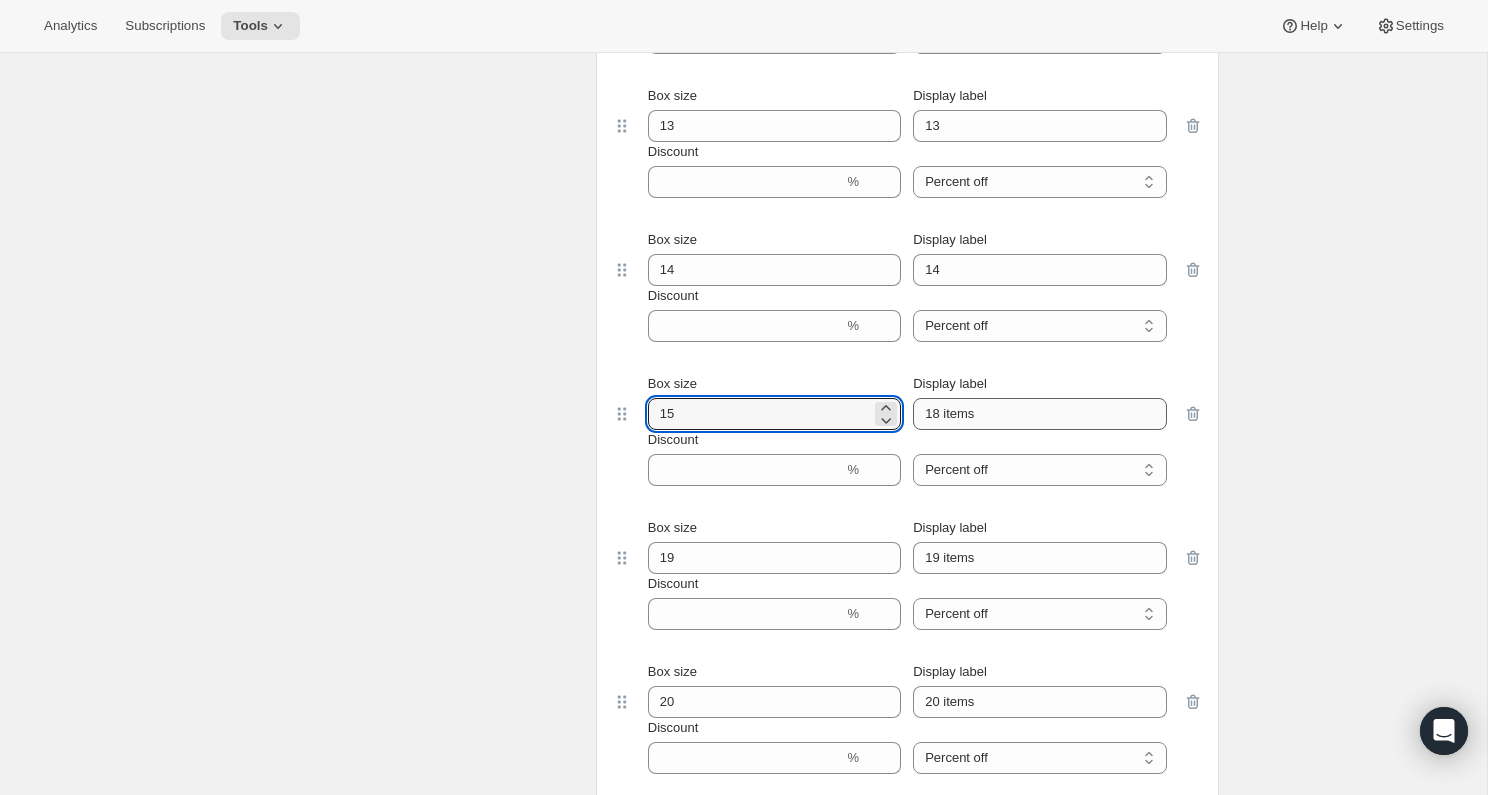 type on "15" 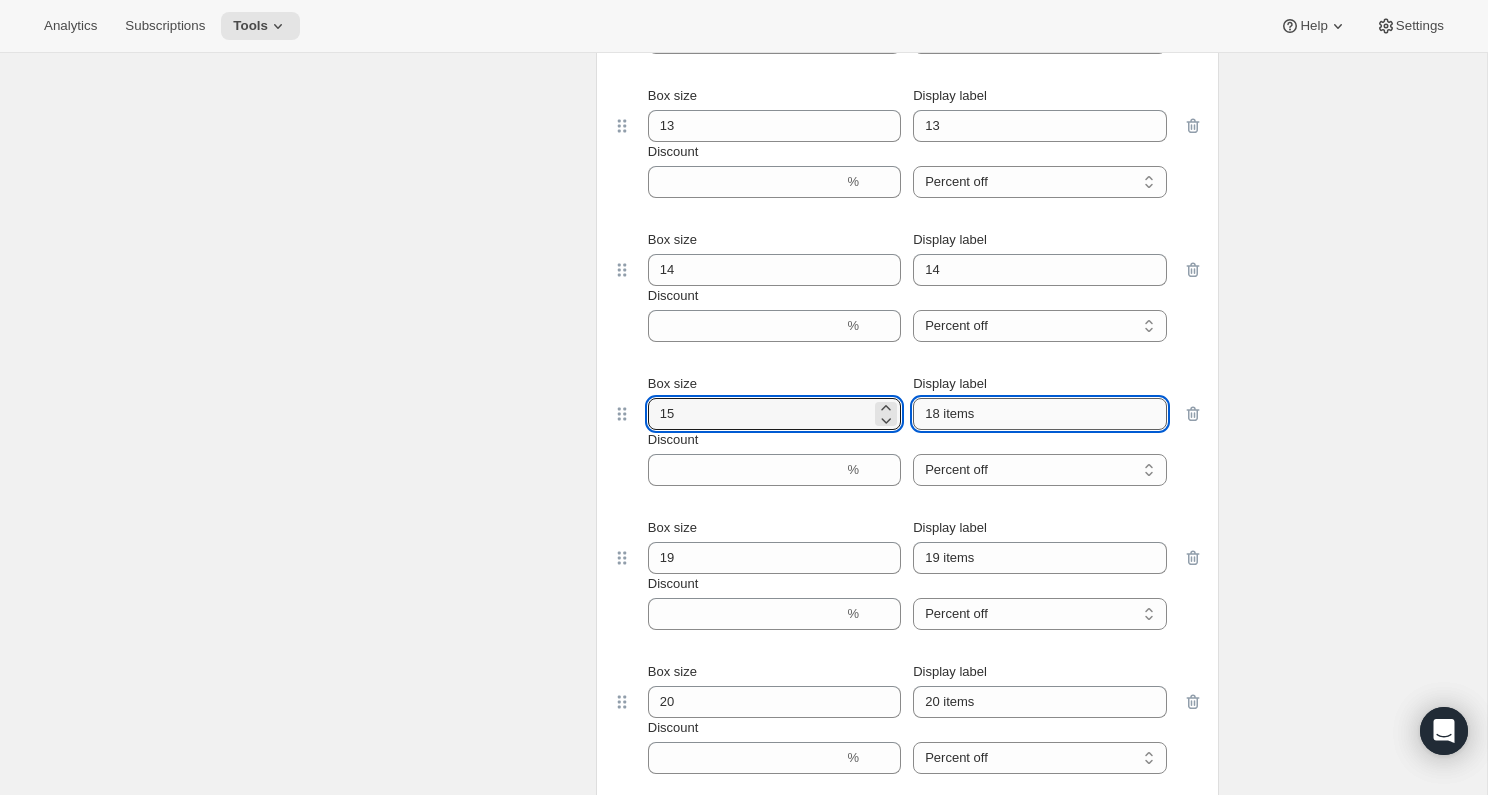 click on "18 items" at bounding box center [1039, 414] 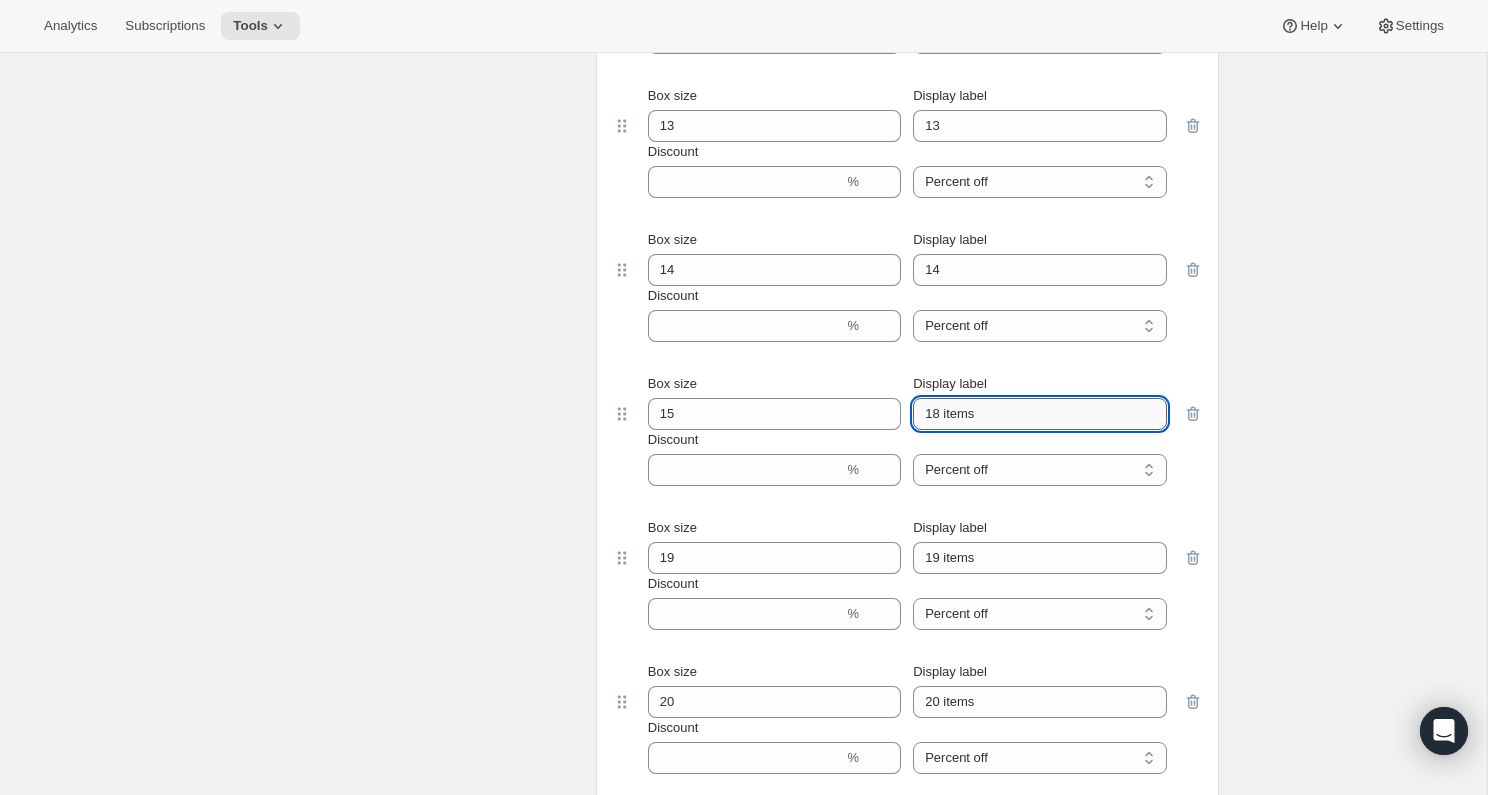click on "18 items" at bounding box center [1039, 414] 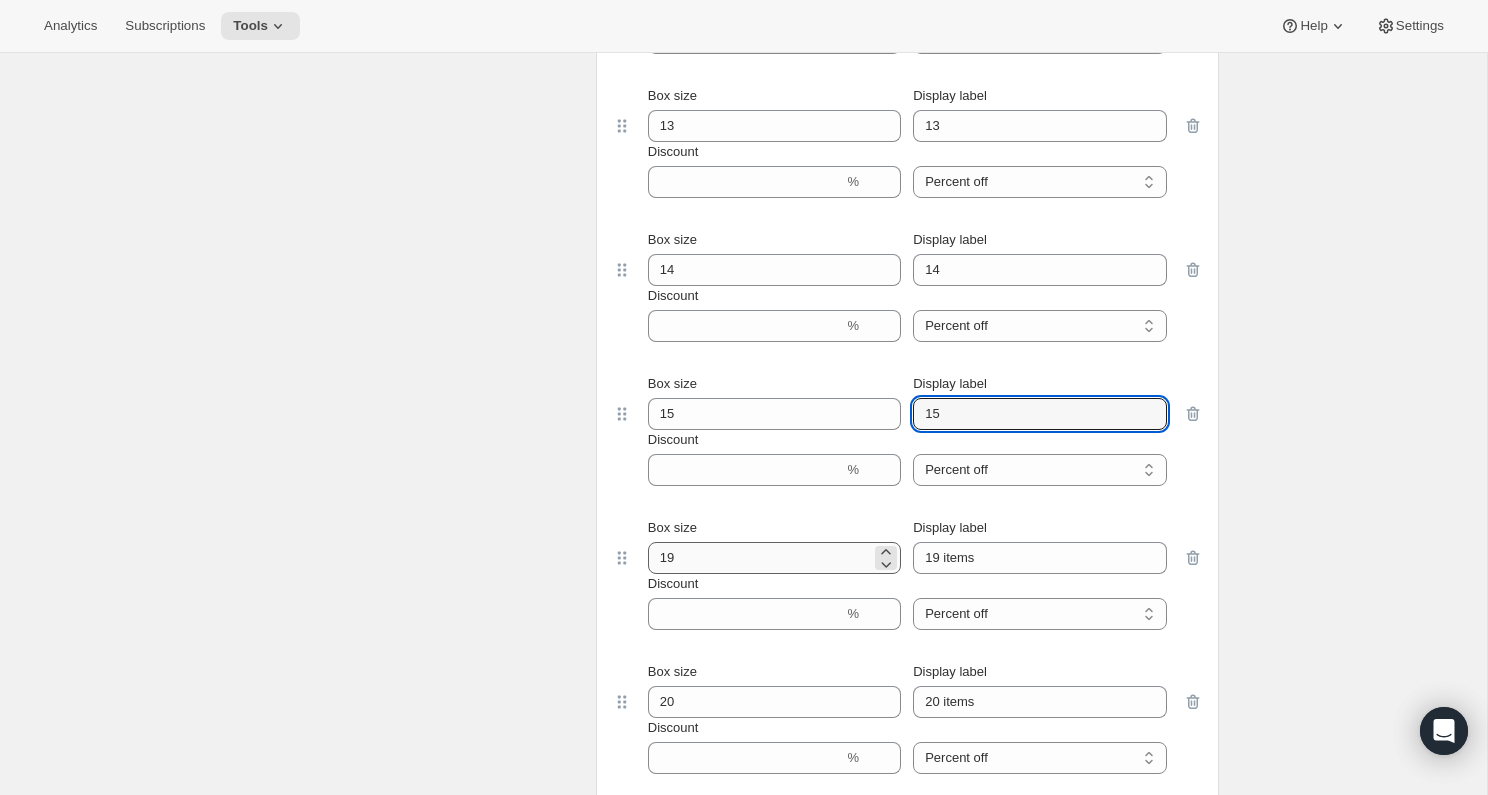type on "15" 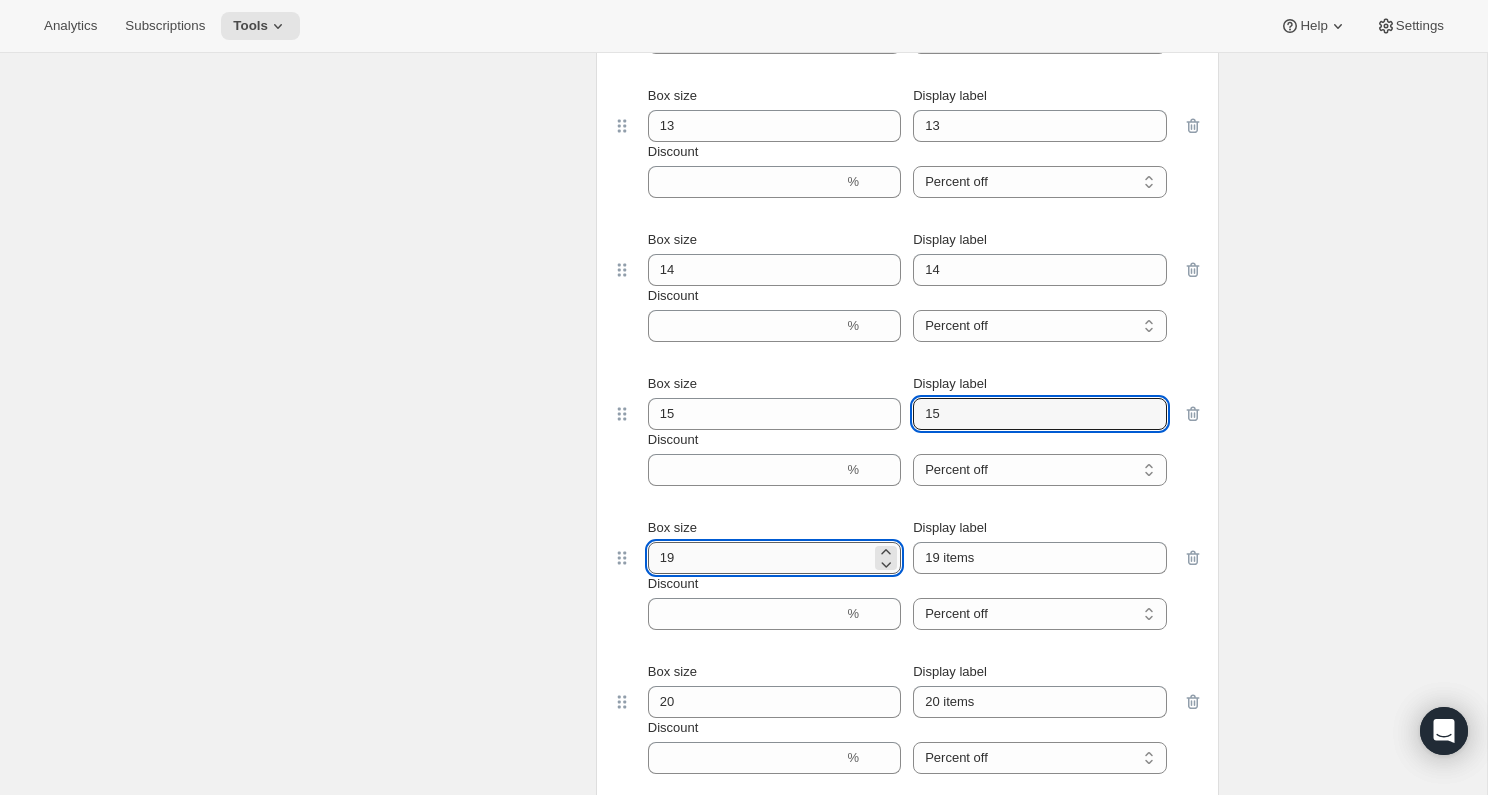 click on "19" at bounding box center (759, 558) 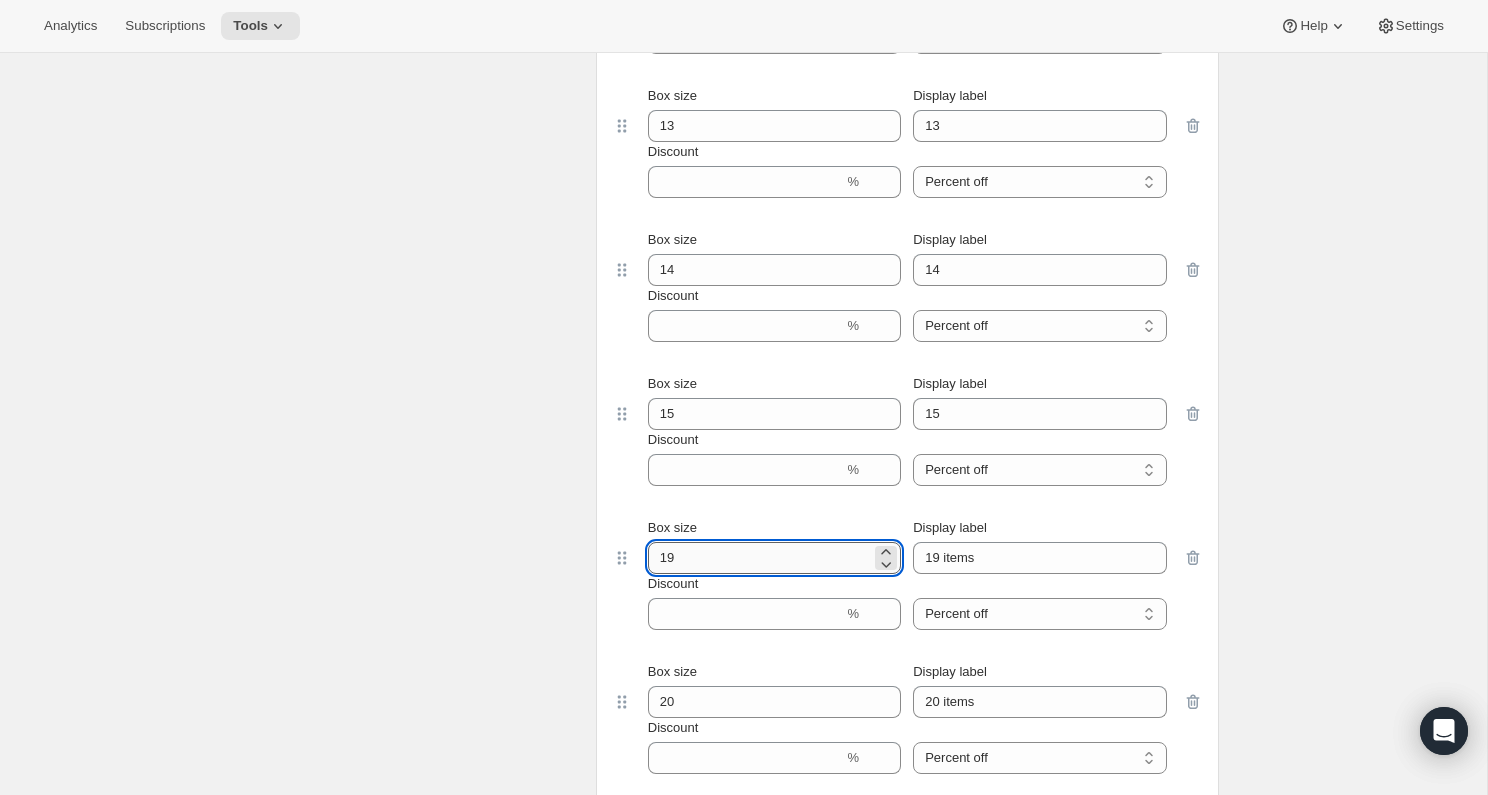 click on "19" at bounding box center (759, 558) 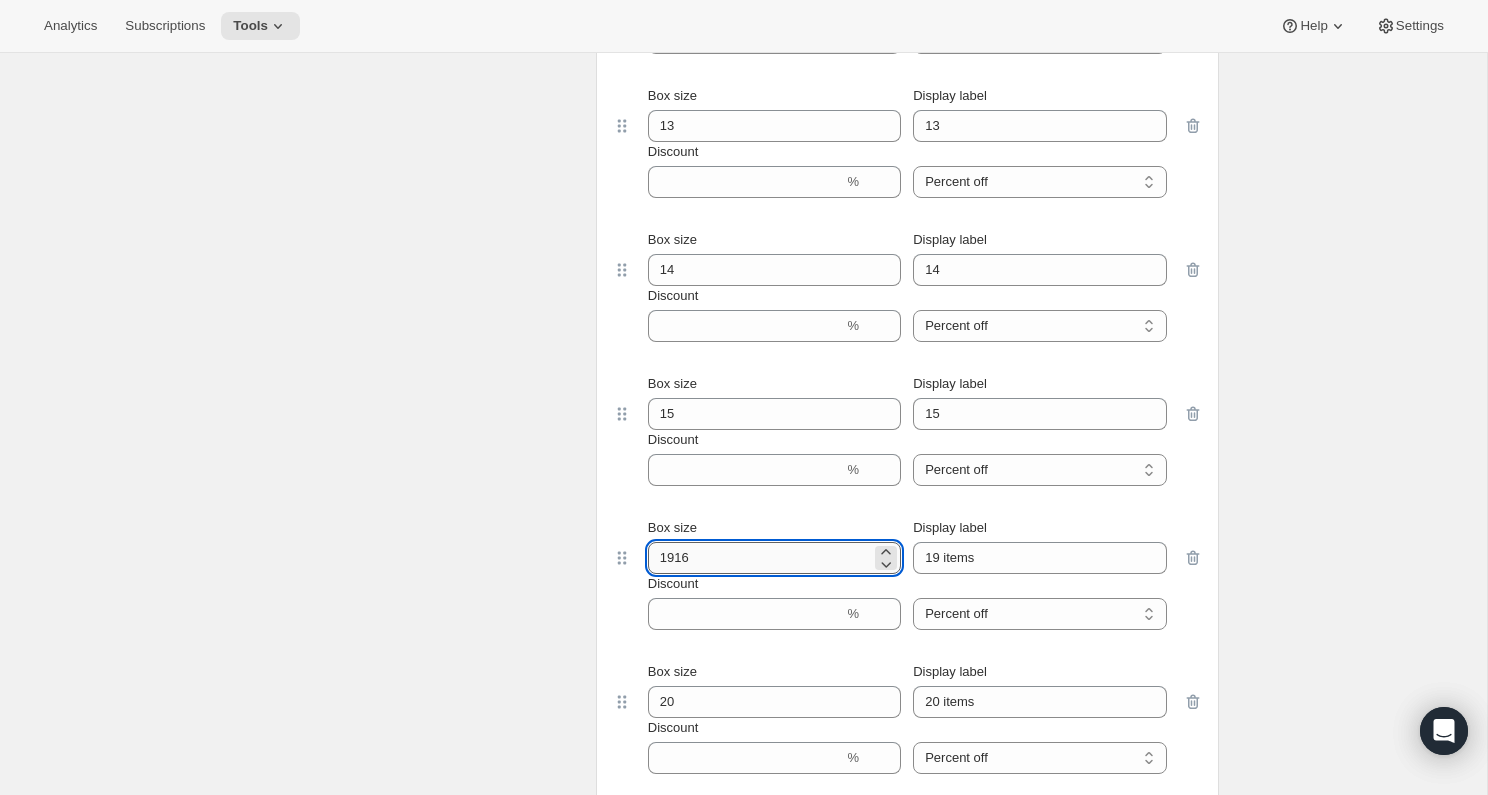 click on "1916" at bounding box center (759, 558) 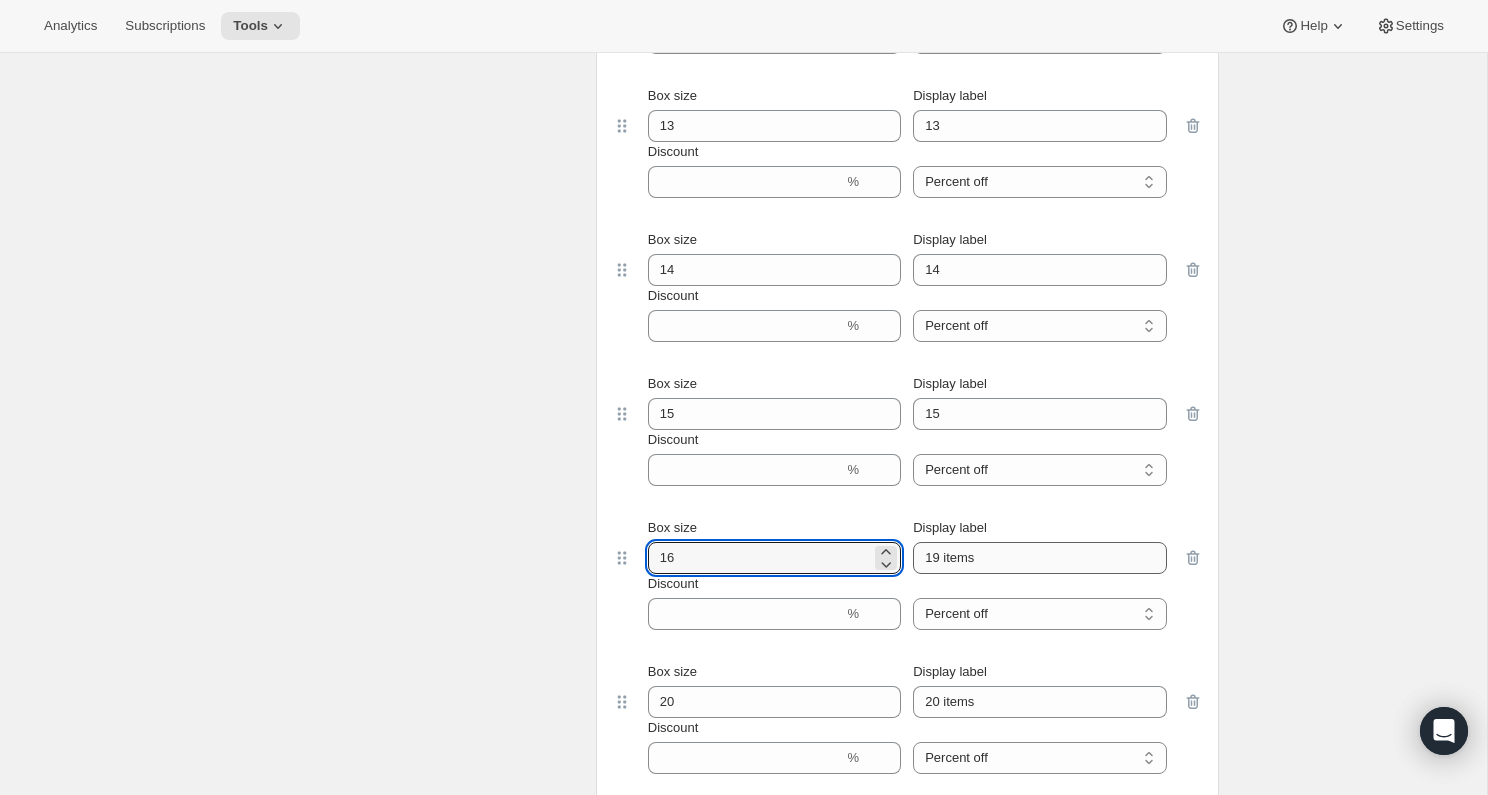 type on "16" 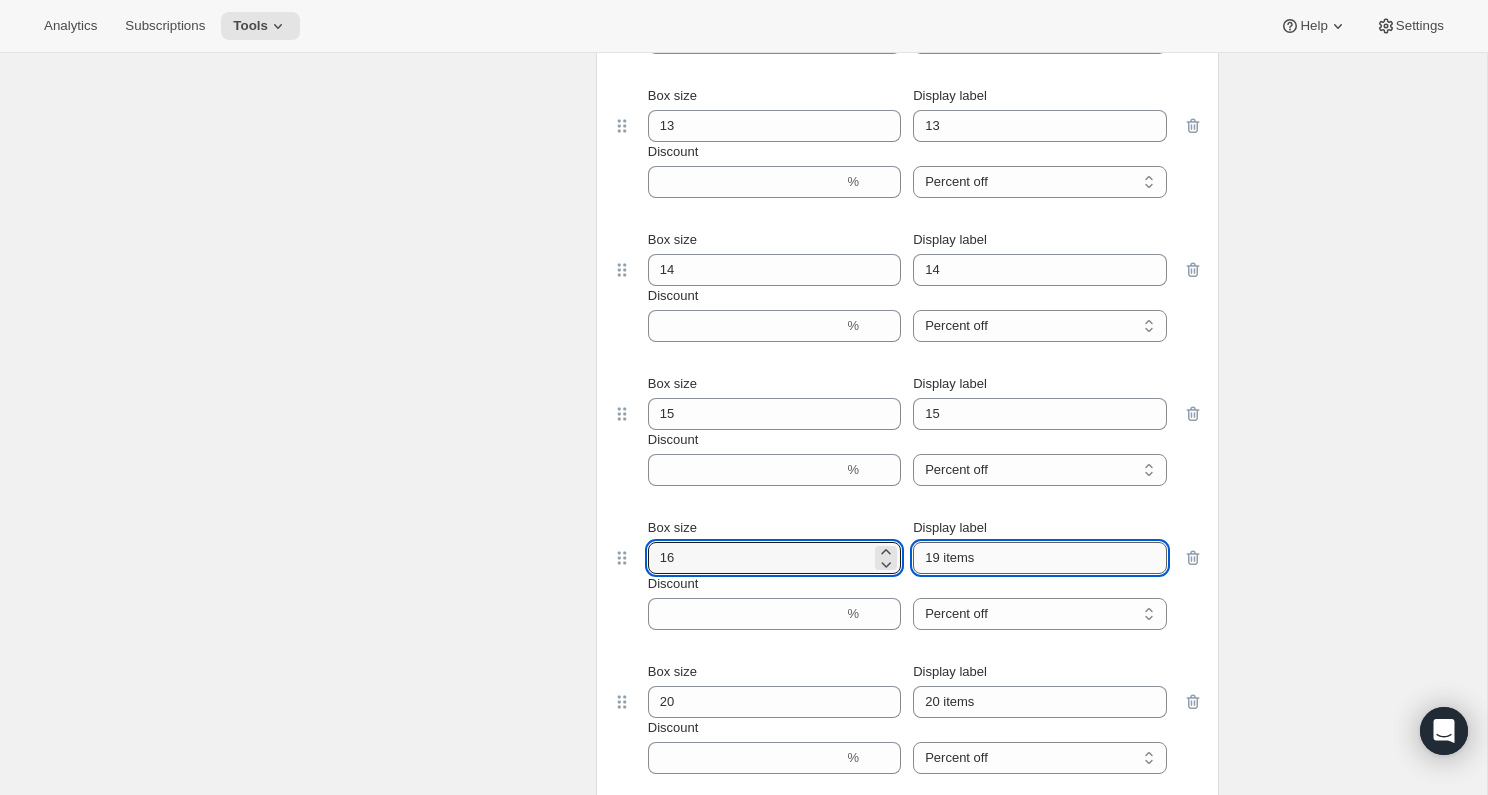 click on "19 items" at bounding box center [1039, 558] 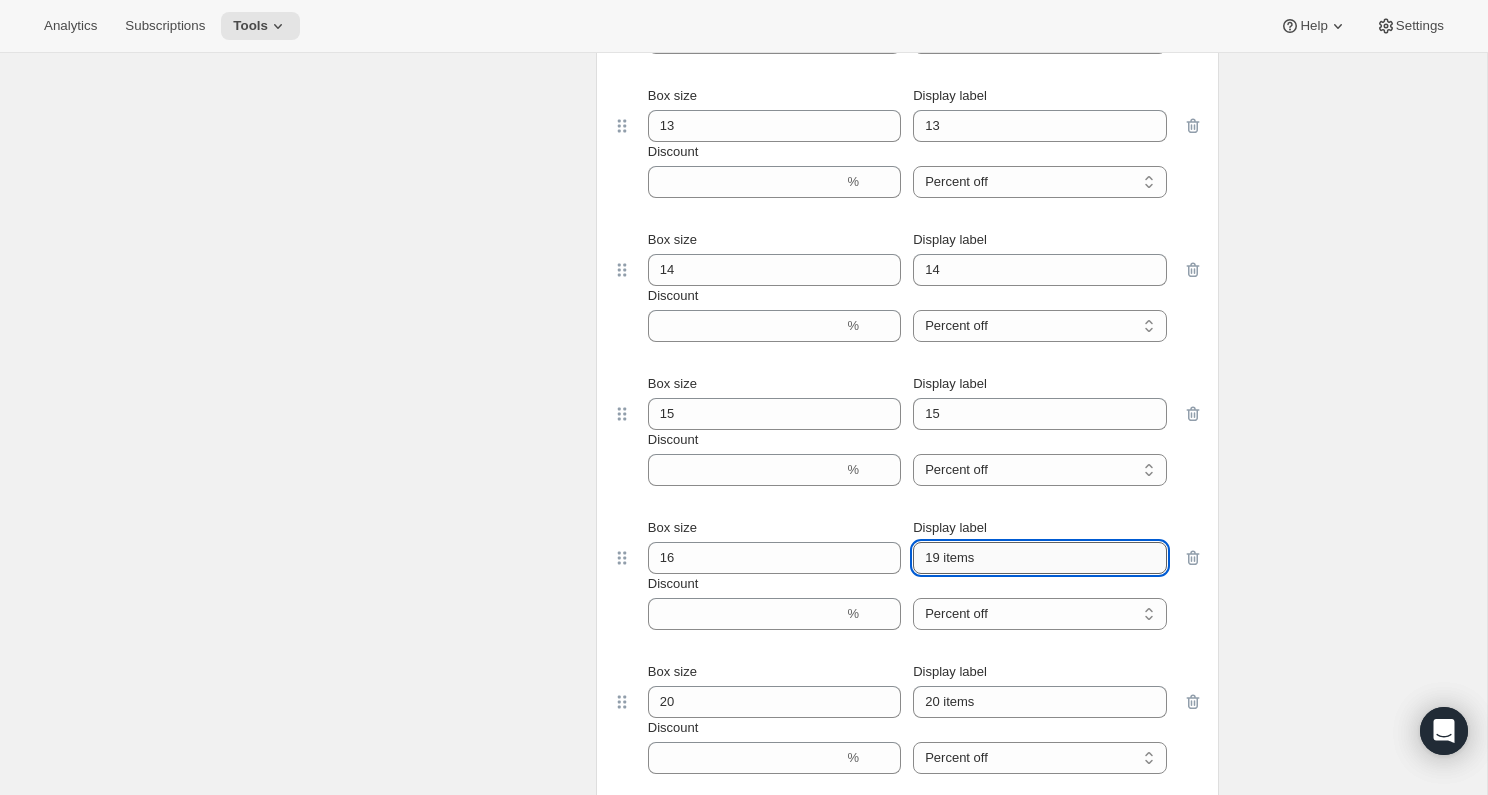 click on "19 items" at bounding box center (1039, 558) 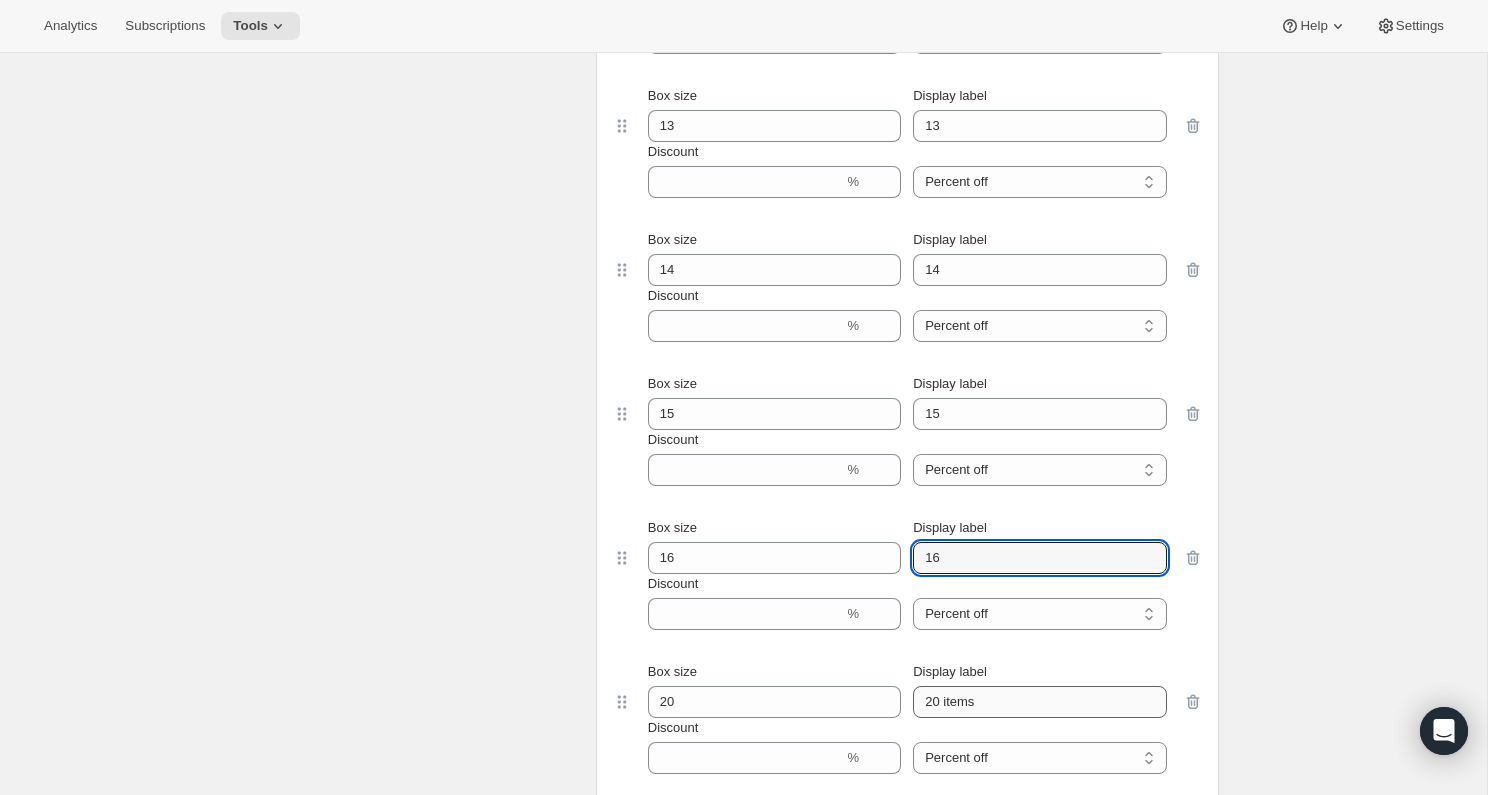 type on "16" 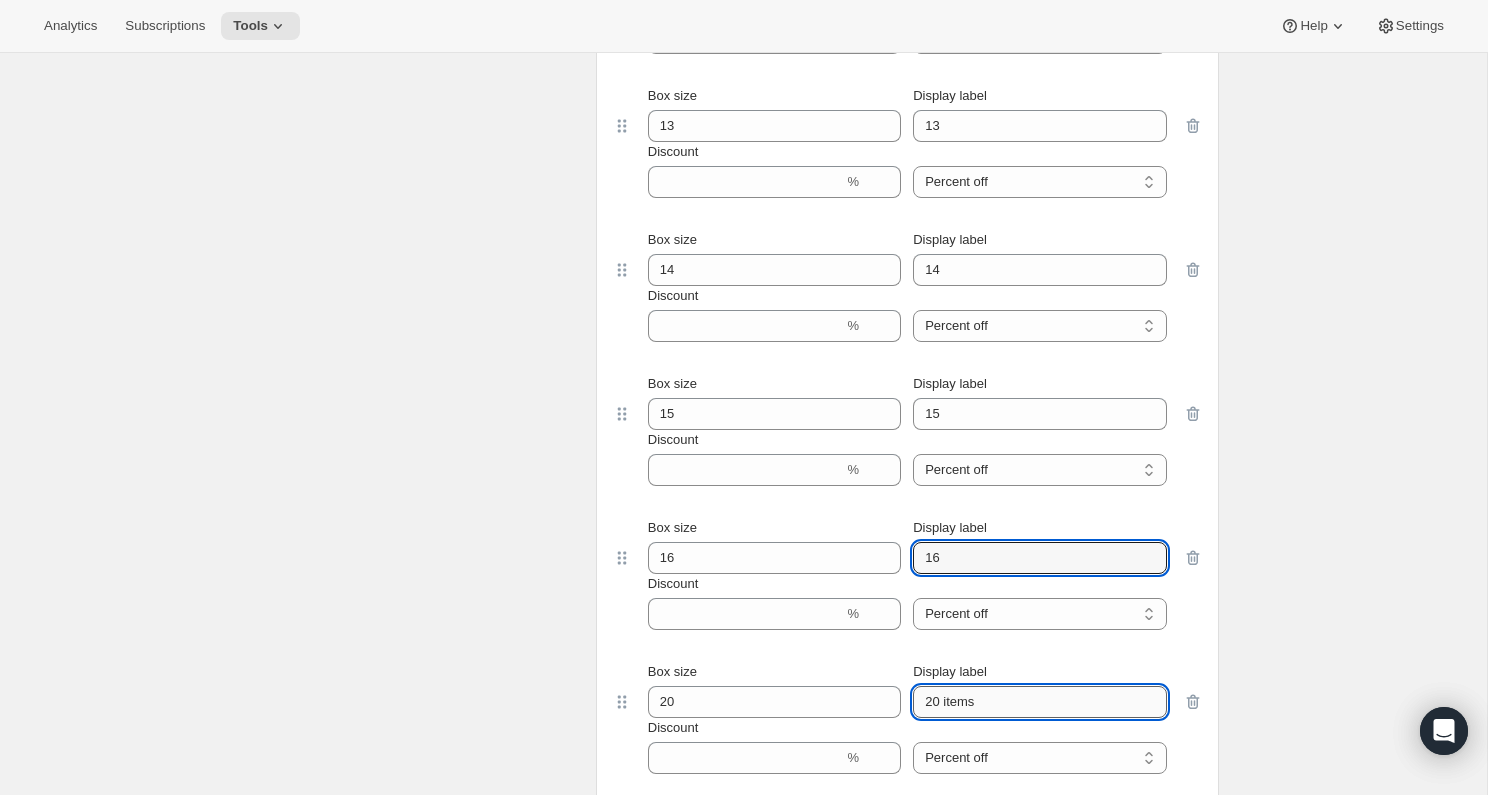 click on "20 items" at bounding box center [1039, 702] 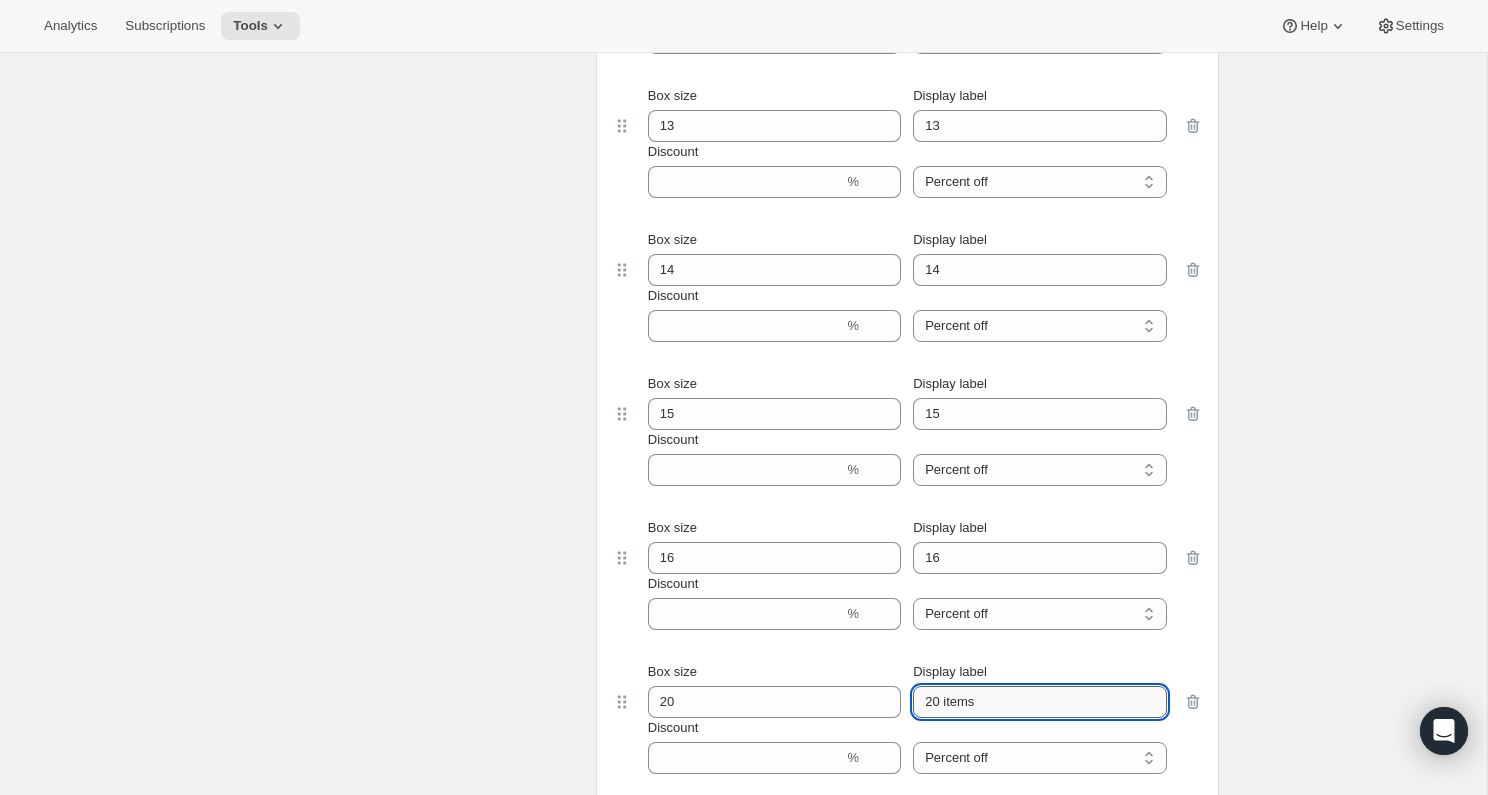 click on "20 items" at bounding box center (1039, 702) 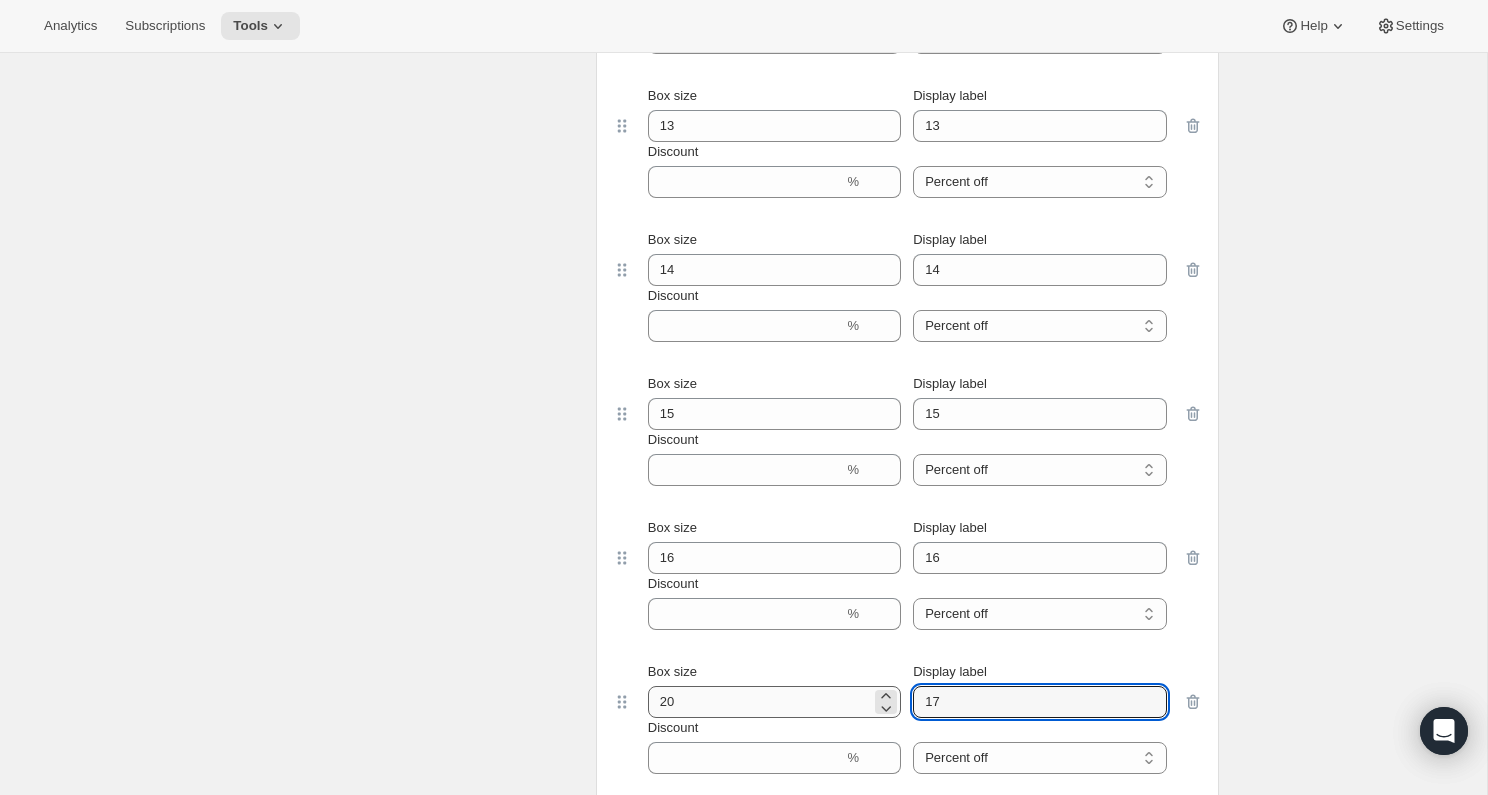 type on "17" 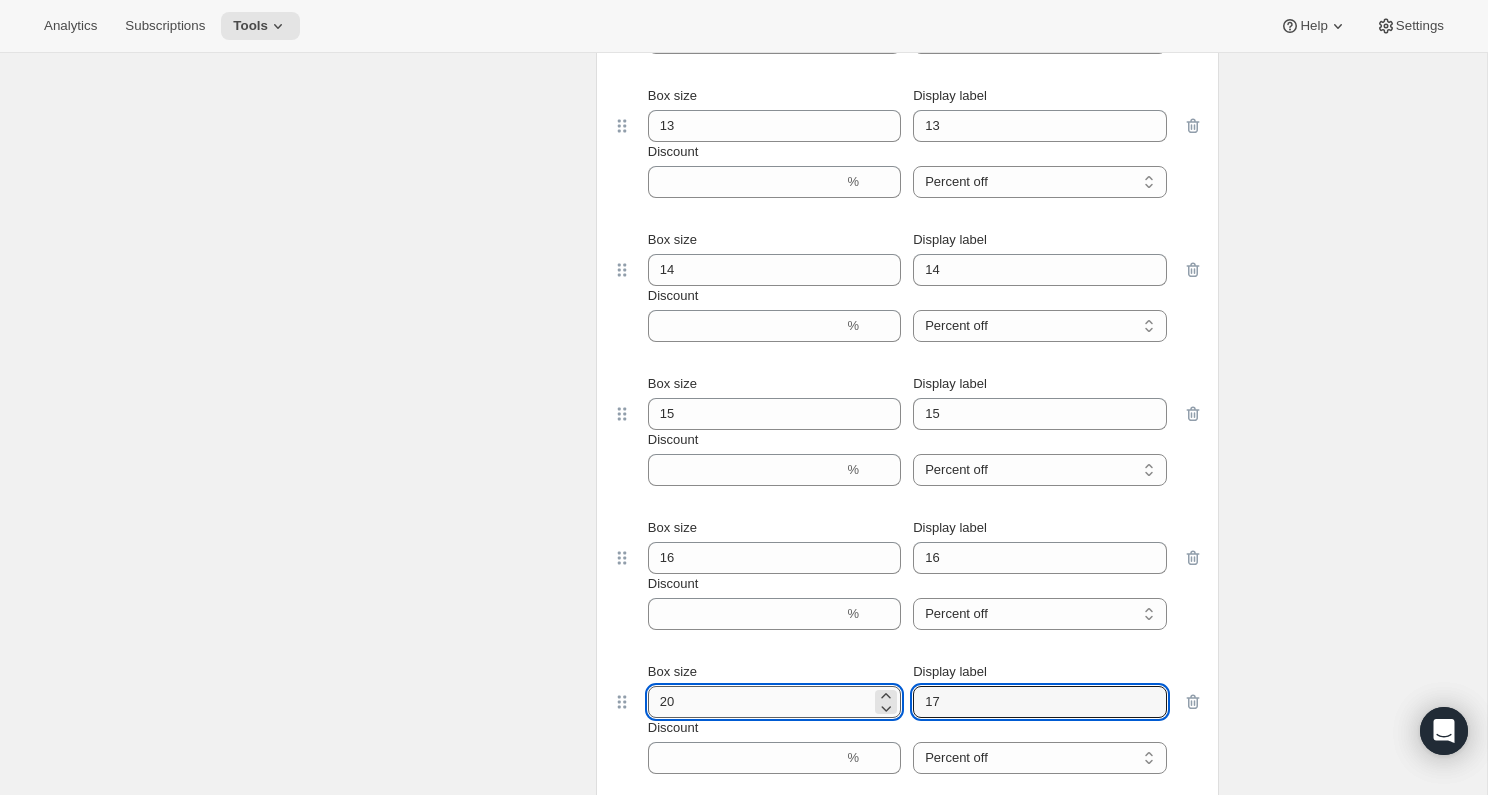 click on "20" at bounding box center [759, 702] 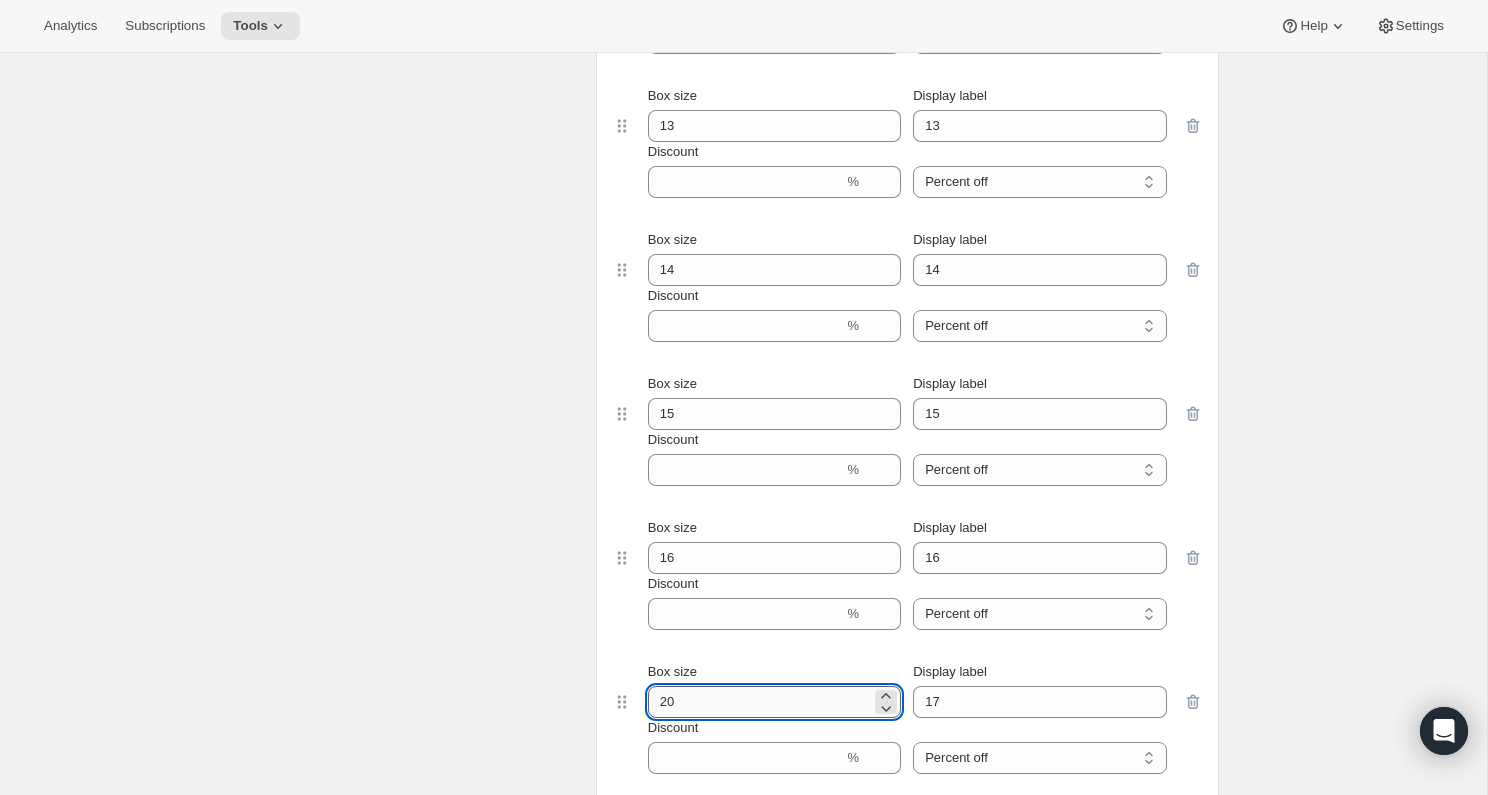 click on "20" at bounding box center (759, 702) 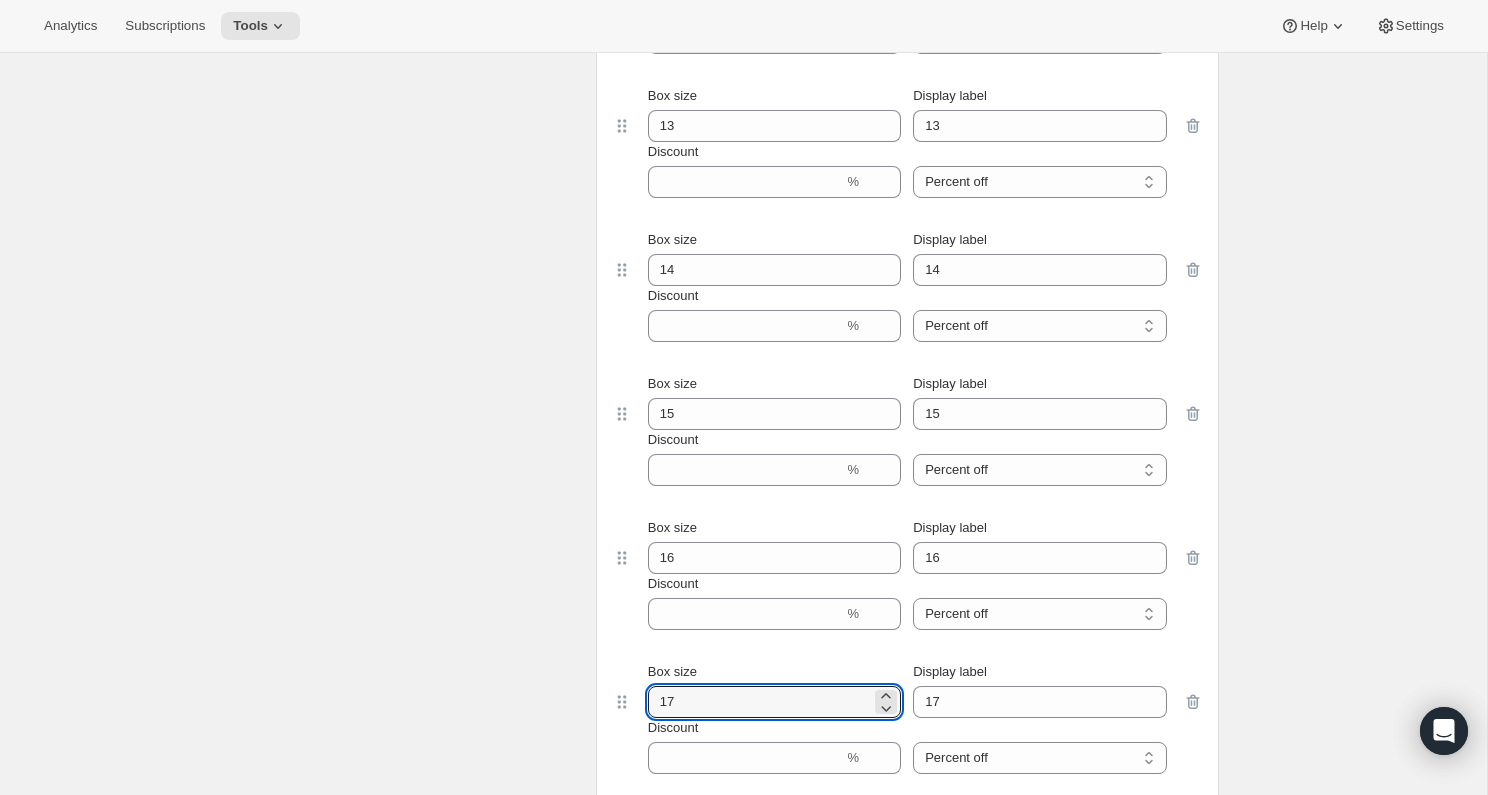 type on "17" 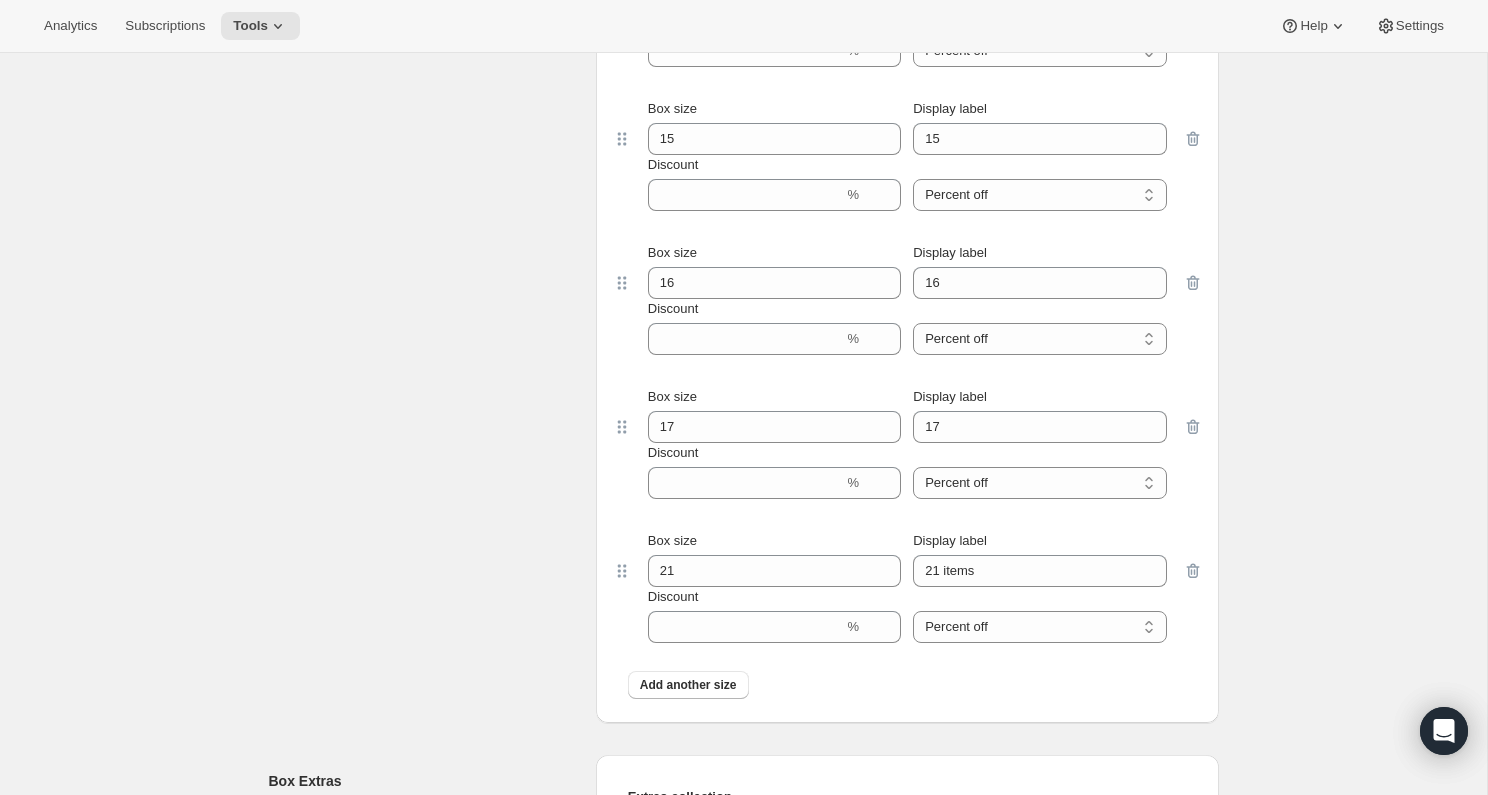 scroll, scrollTop: 1945, scrollLeft: 0, axis: vertical 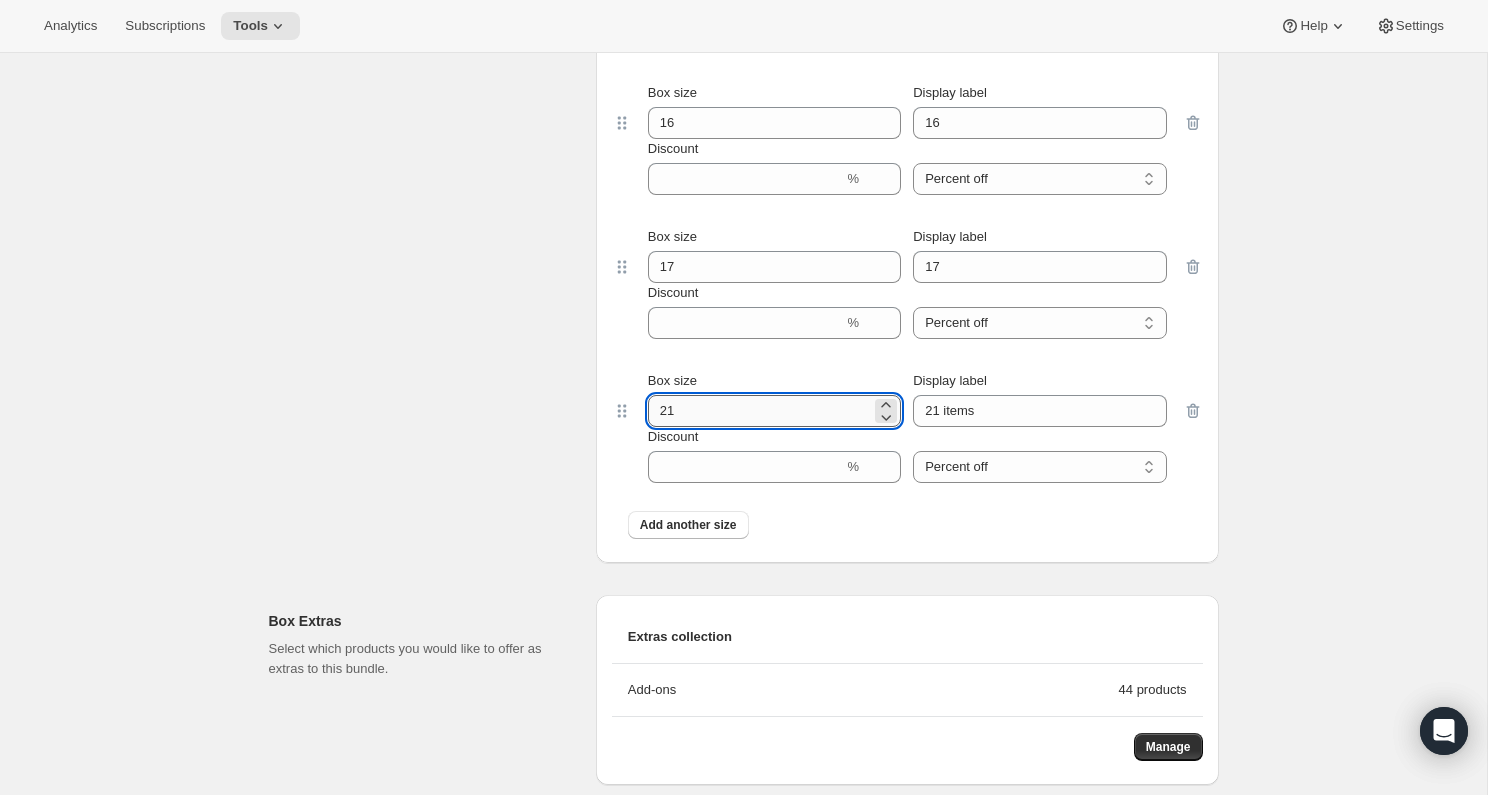 click on "21" at bounding box center (759, 411) 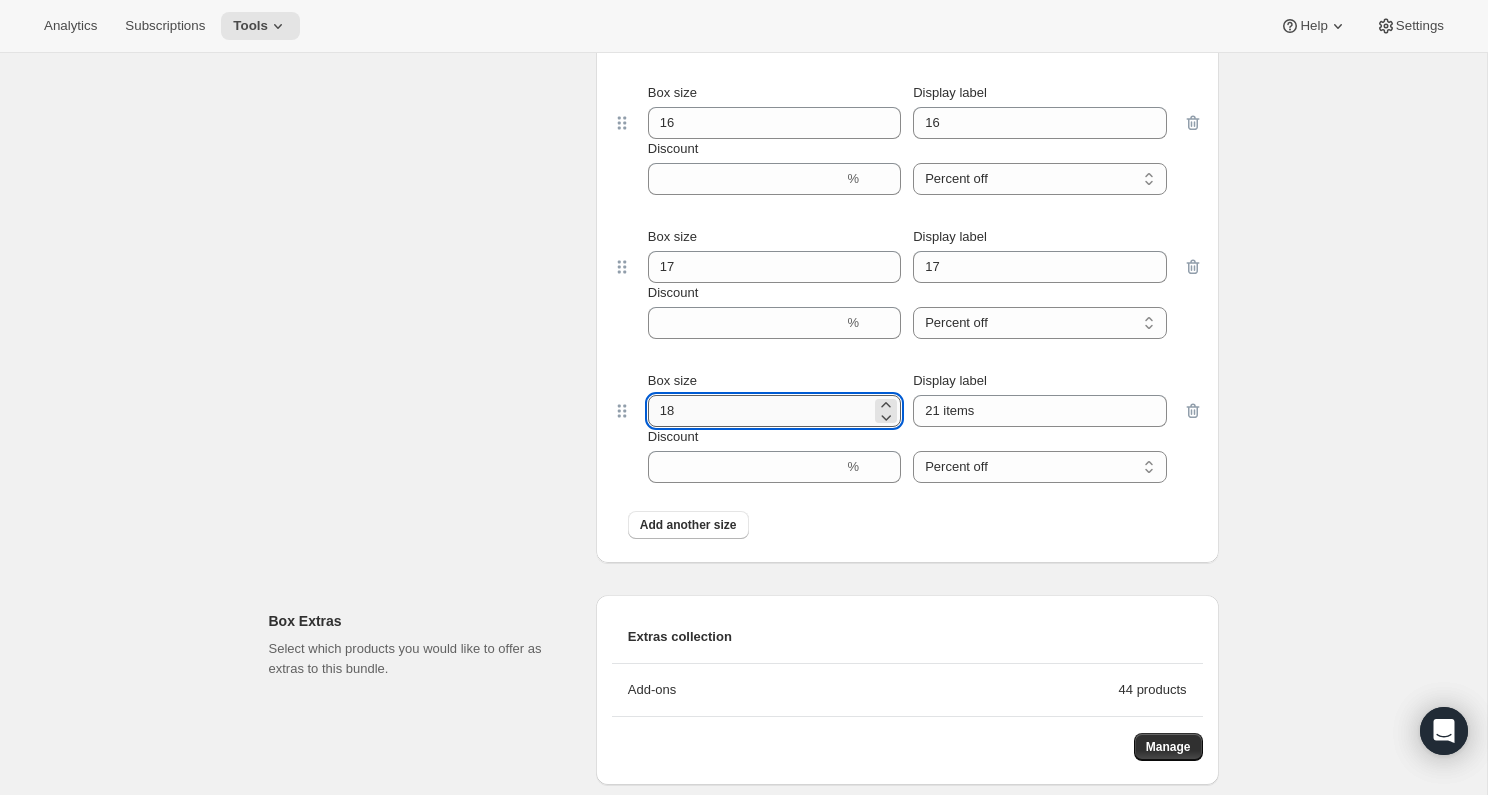 type on "18" 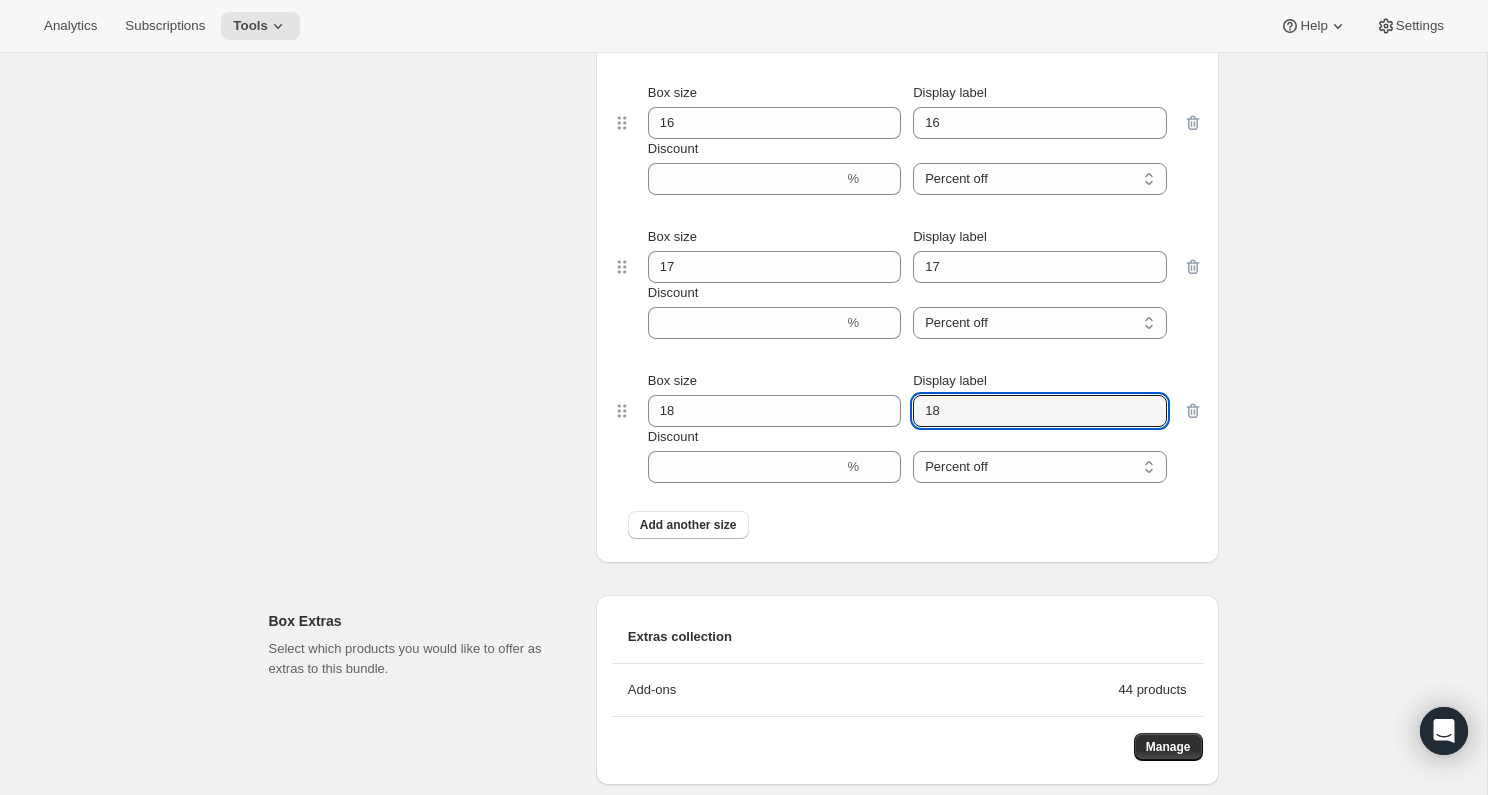 type on "18" 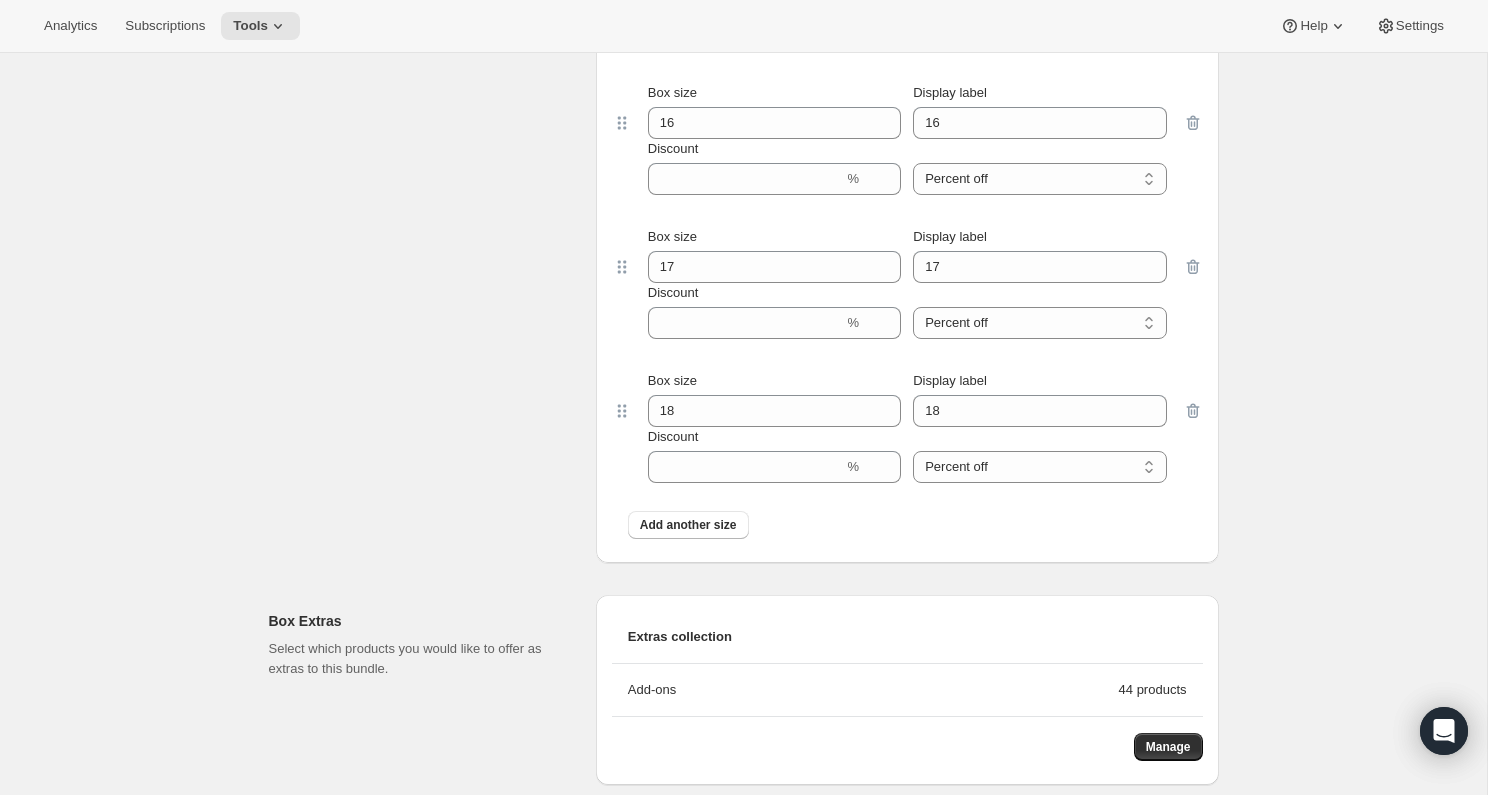 click on "Build-a-box settings Enter sizes and prices for each box. These boxes will appear as variants on the Bundle product page on your online store." at bounding box center [424, -213] 